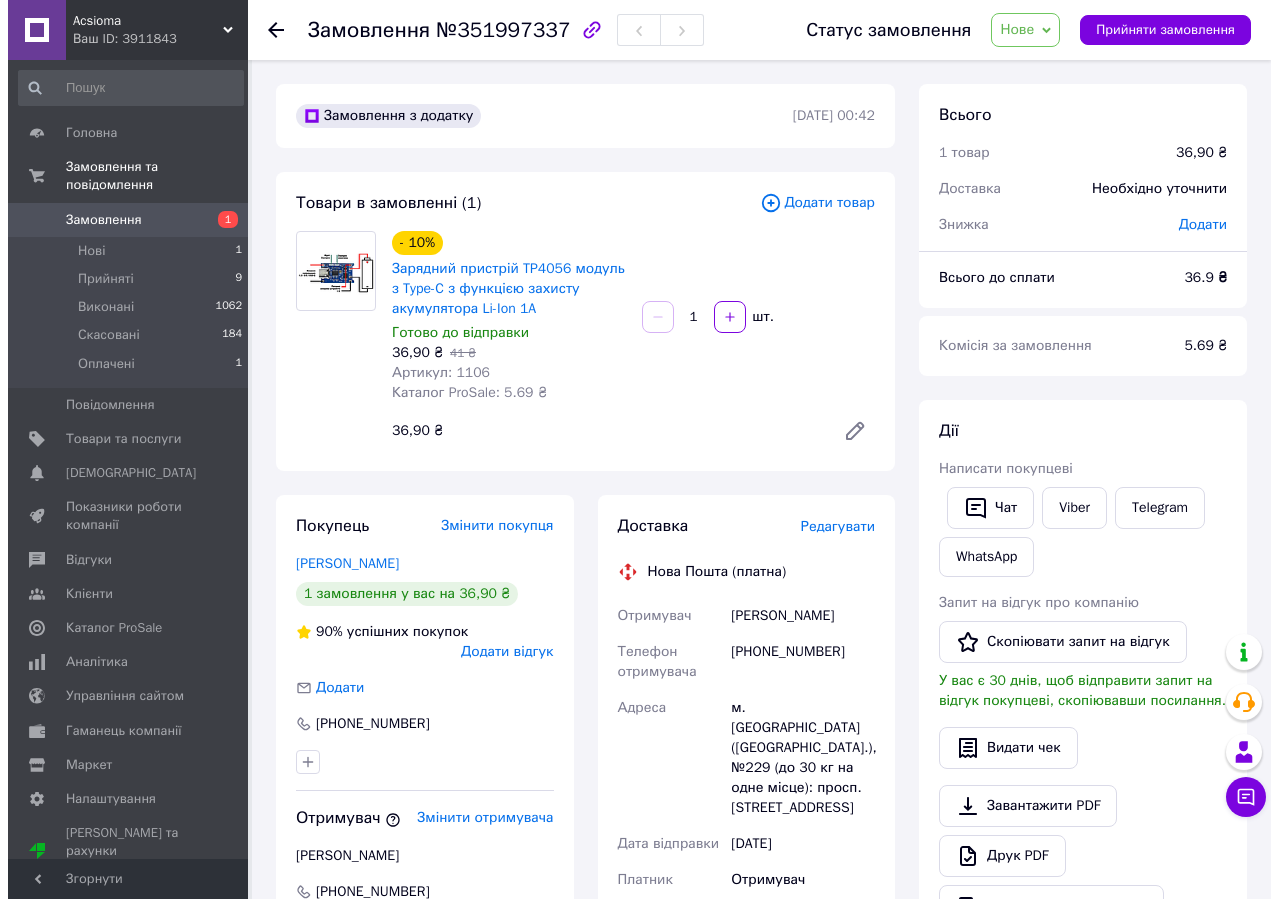 scroll, scrollTop: 0, scrollLeft: 0, axis: both 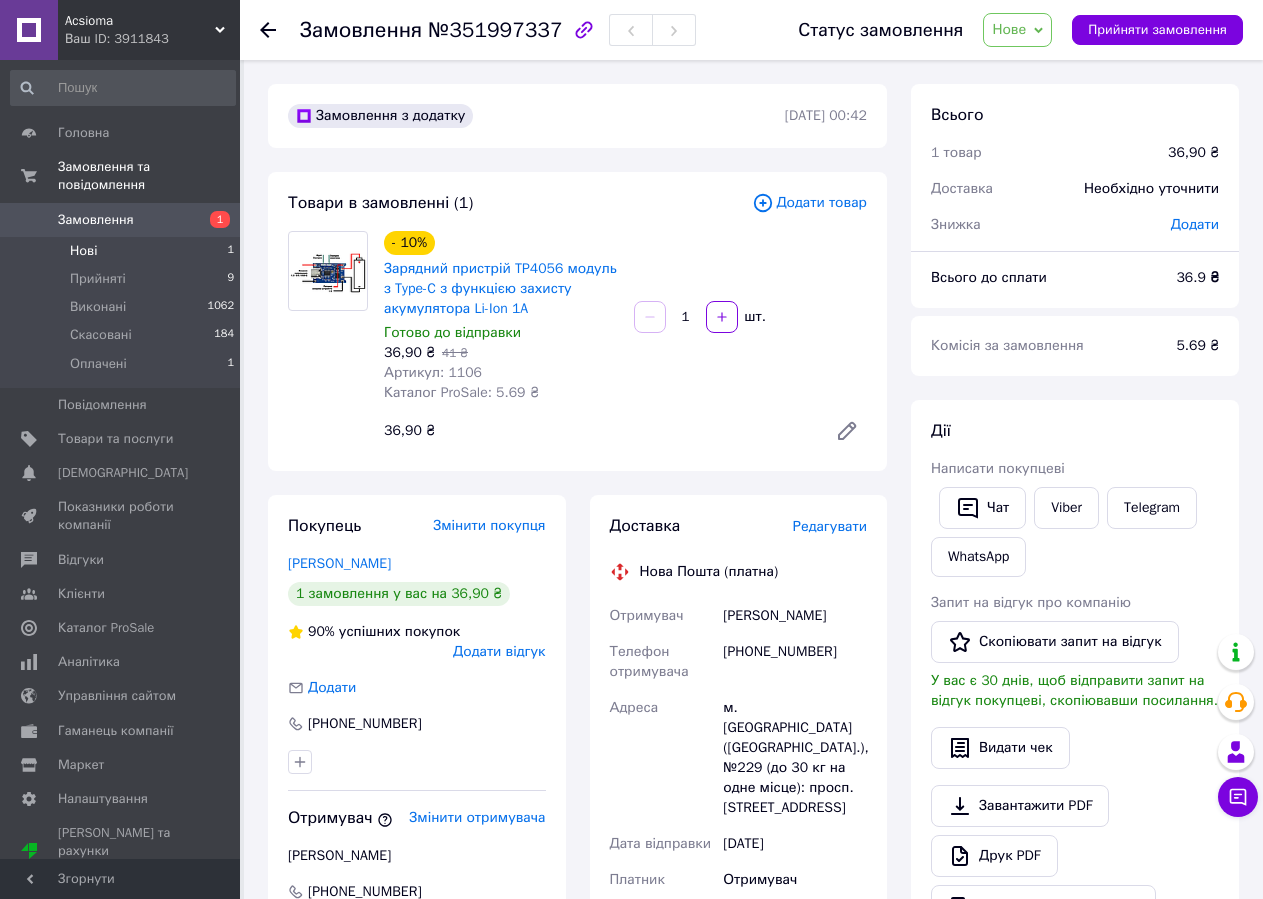 click on "Нові 1" at bounding box center [123, 251] 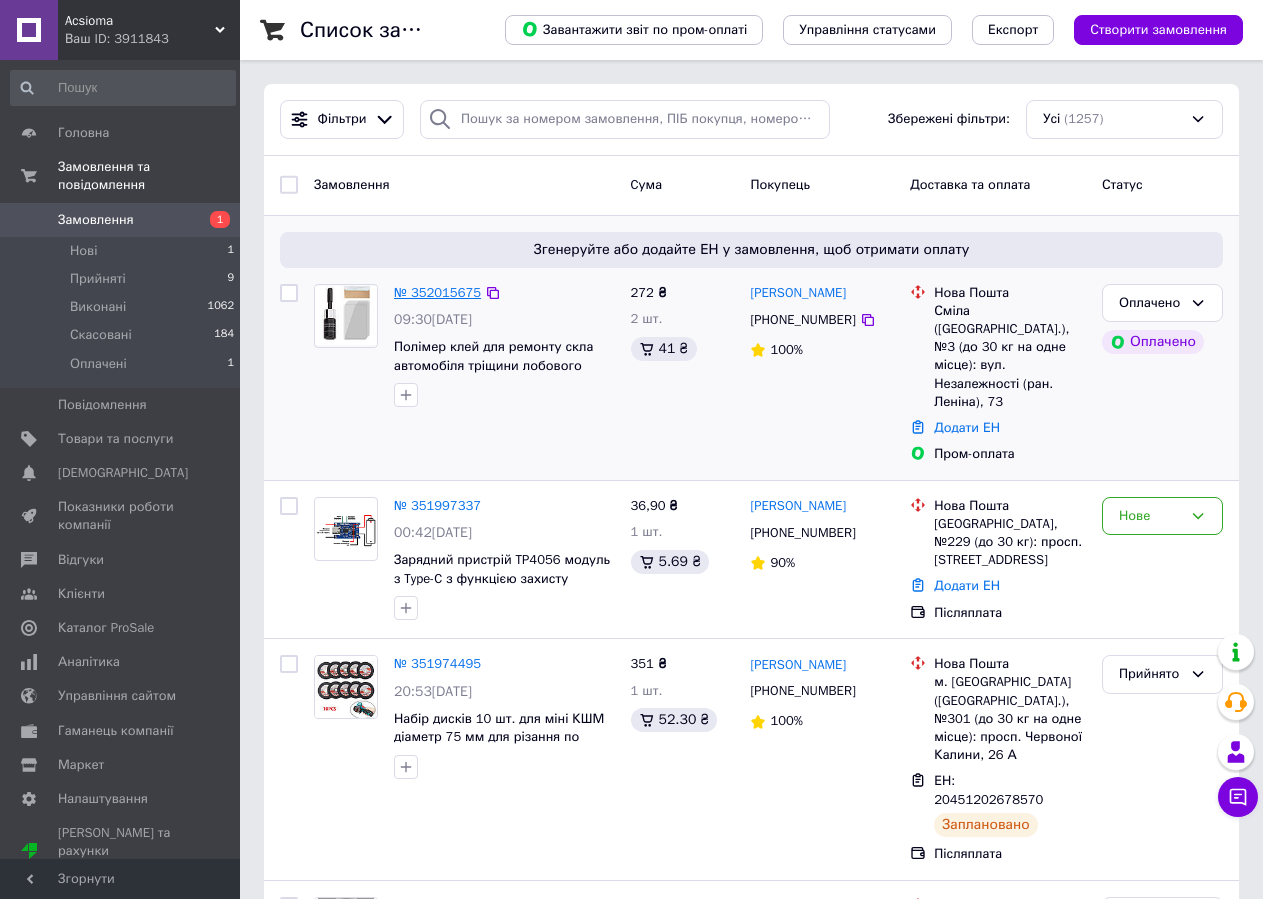 drag, startPoint x: 418, startPoint y: 305, endPoint x: 419, endPoint y: 293, distance: 12.0415945 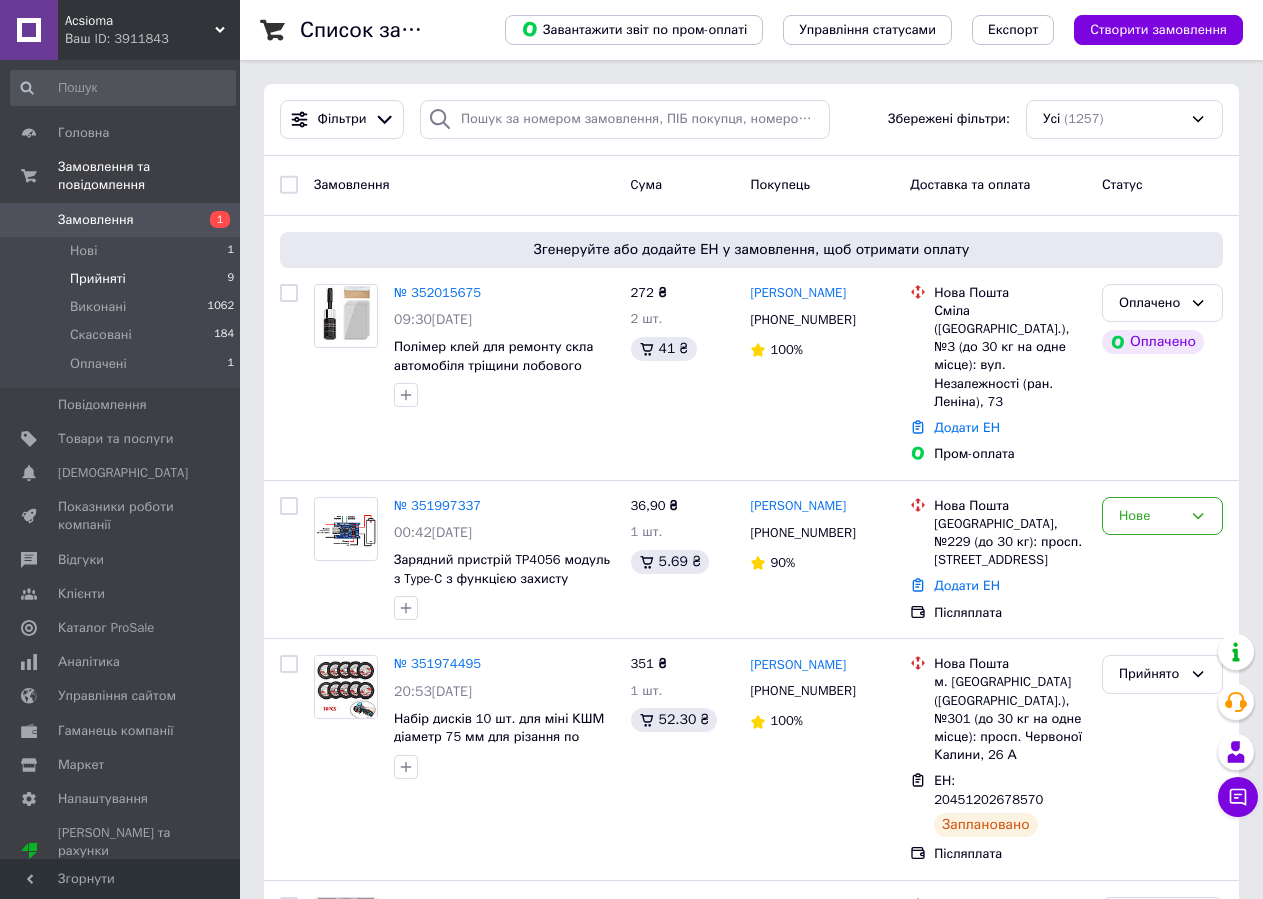 click on "Прийняті 9" at bounding box center [123, 279] 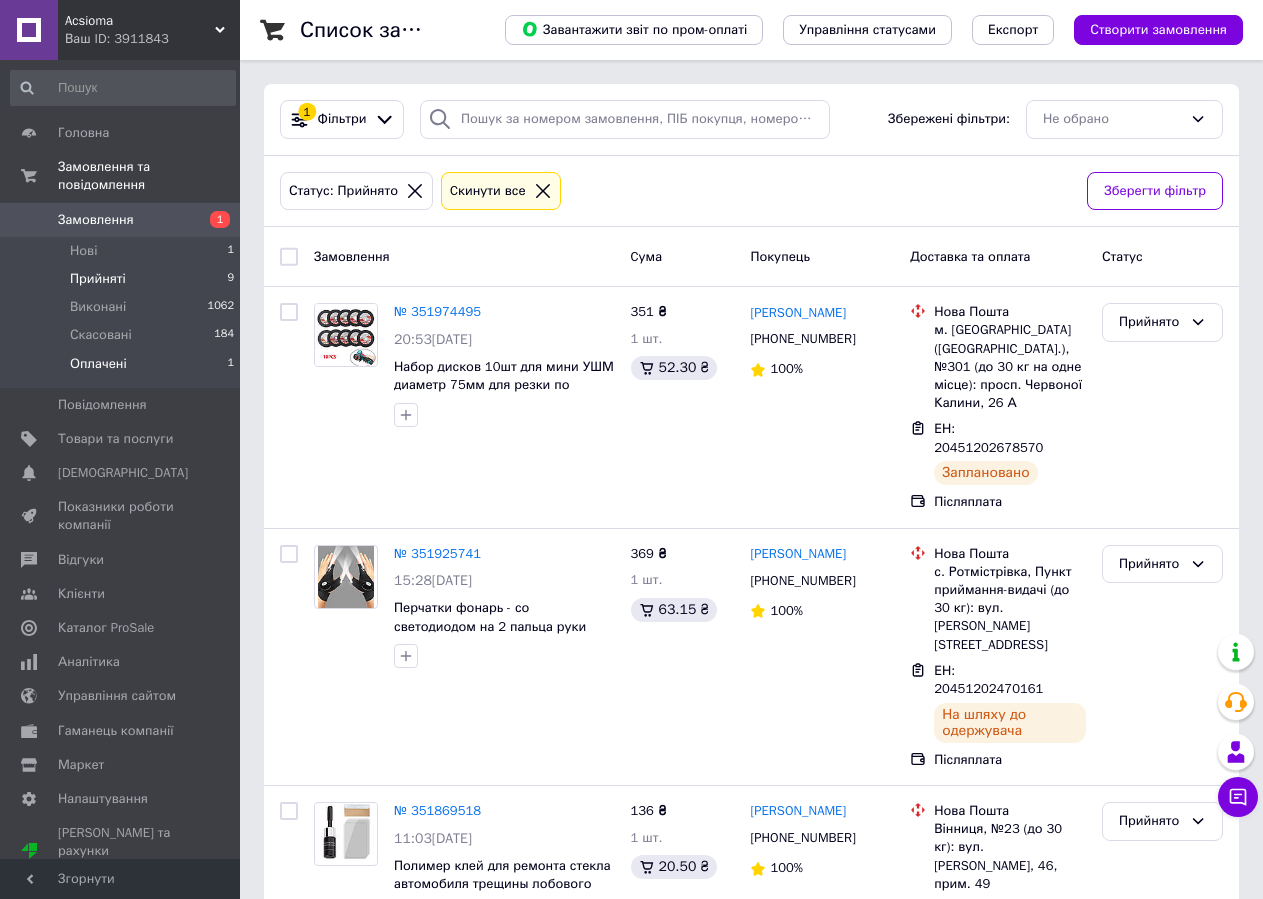 click on "Оплачені 1" at bounding box center (123, 369) 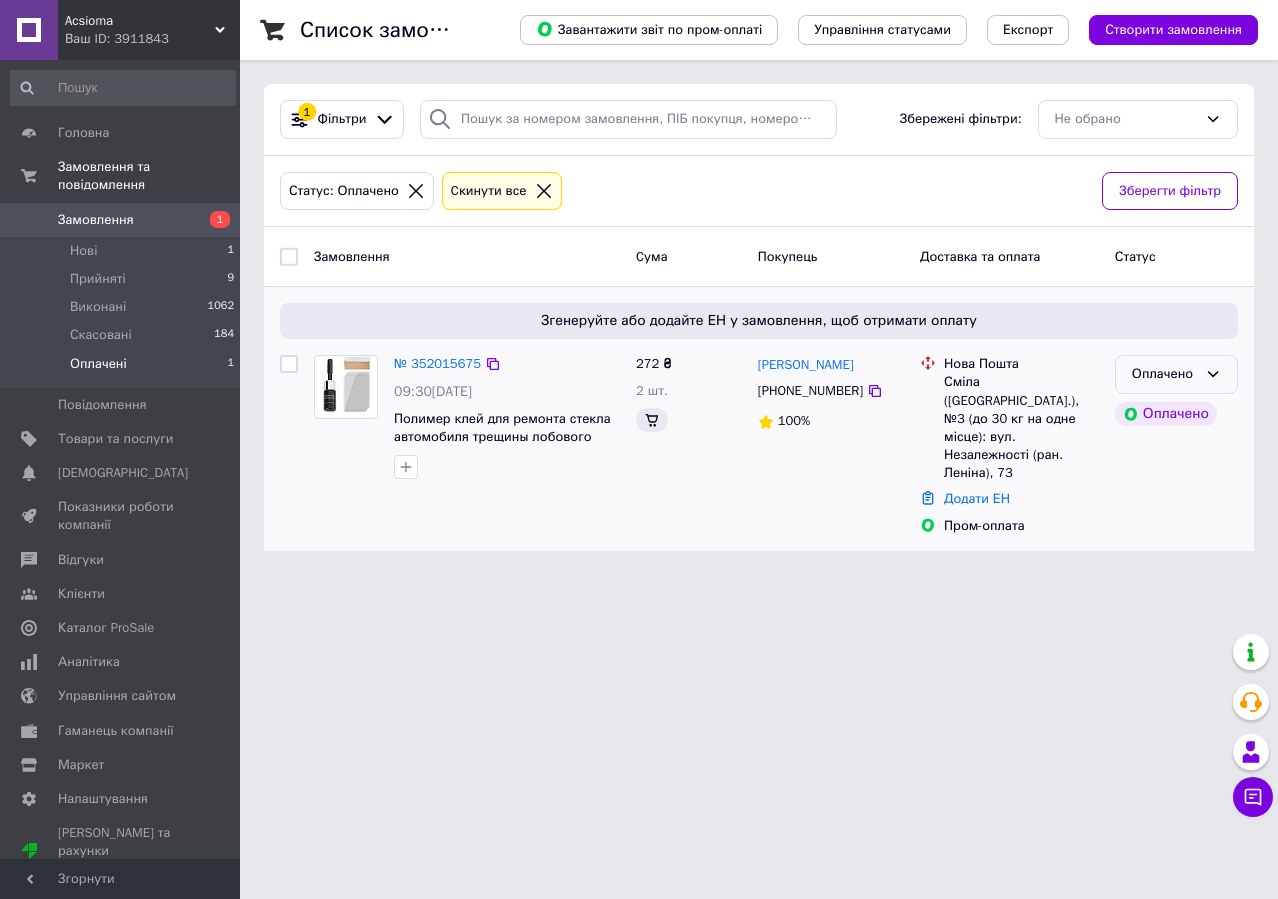 click on "Оплачено" at bounding box center [1176, 374] 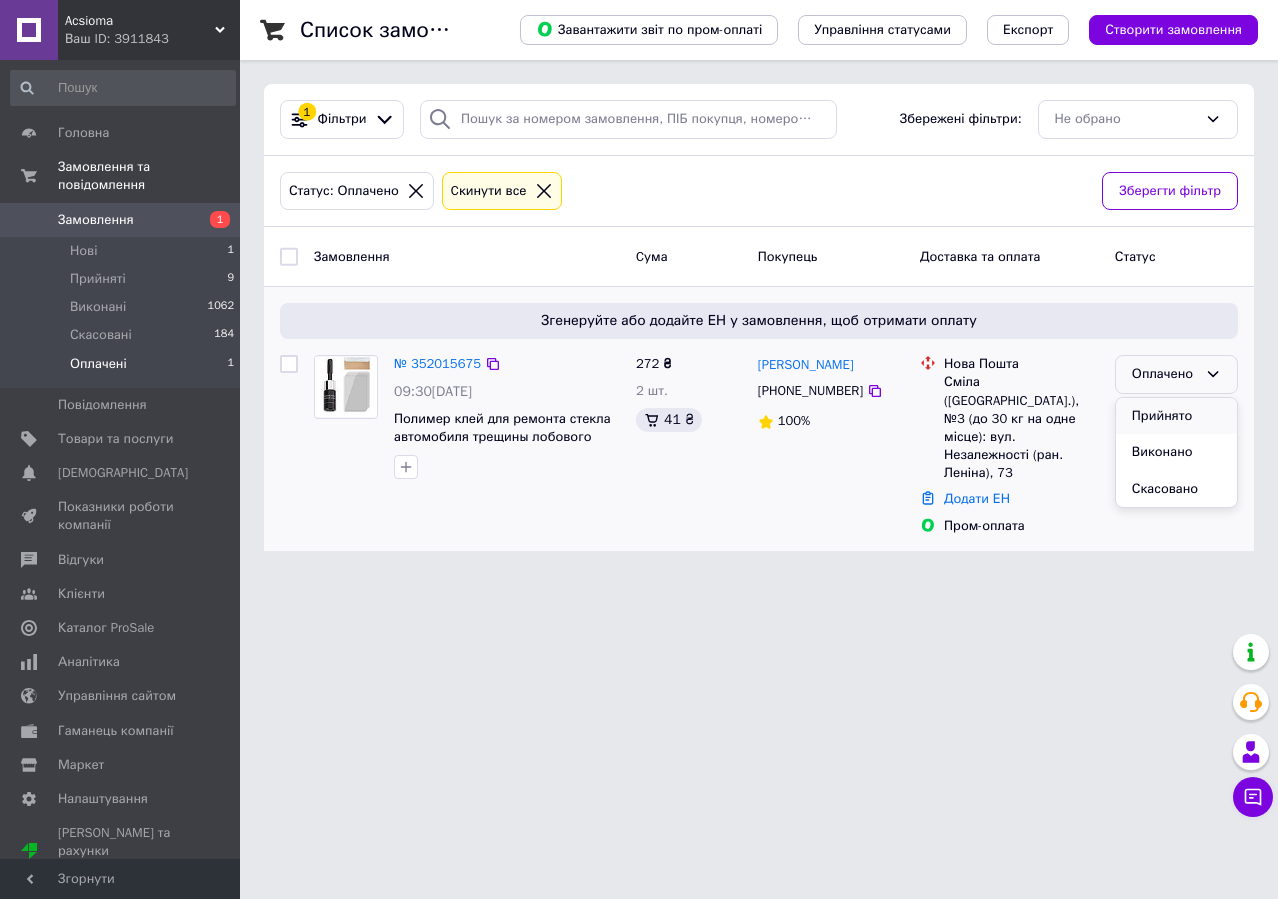 click on "Прийнято" at bounding box center [1176, 416] 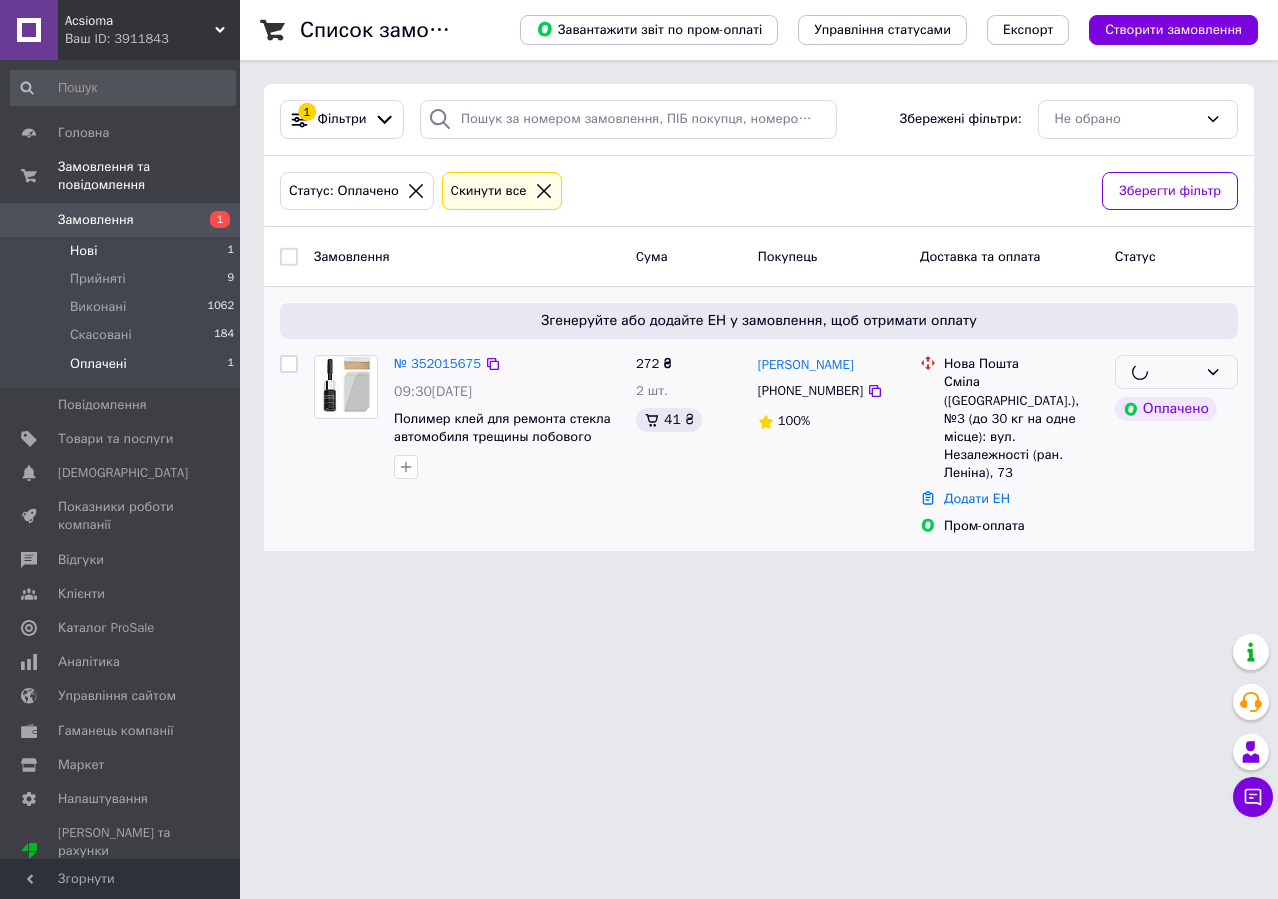 click on "Нові 1" at bounding box center [123, 251] 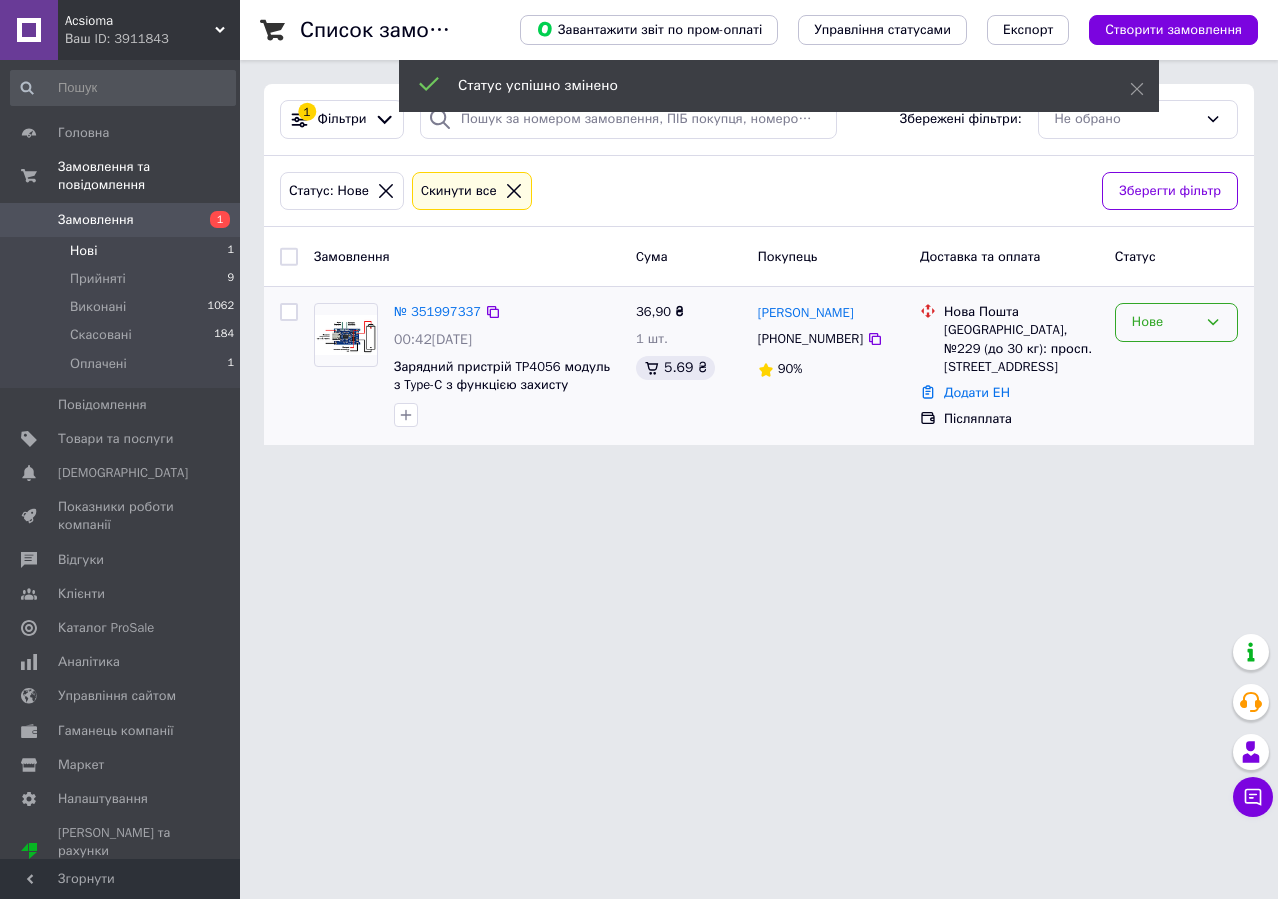 click on "Нове" at bounding box center (1176, 322) 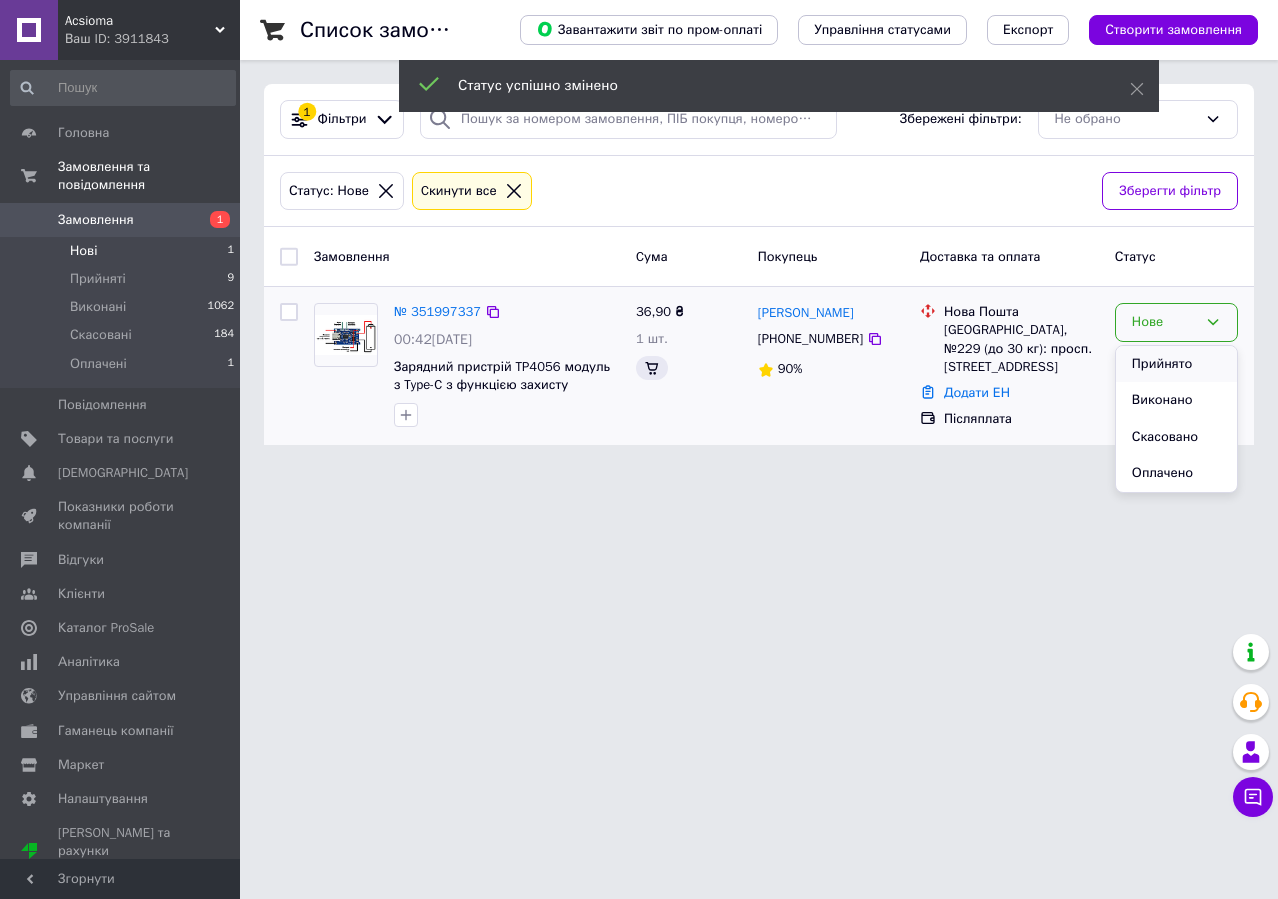 click on "Прийнято" at bounding box center [1176, 364] 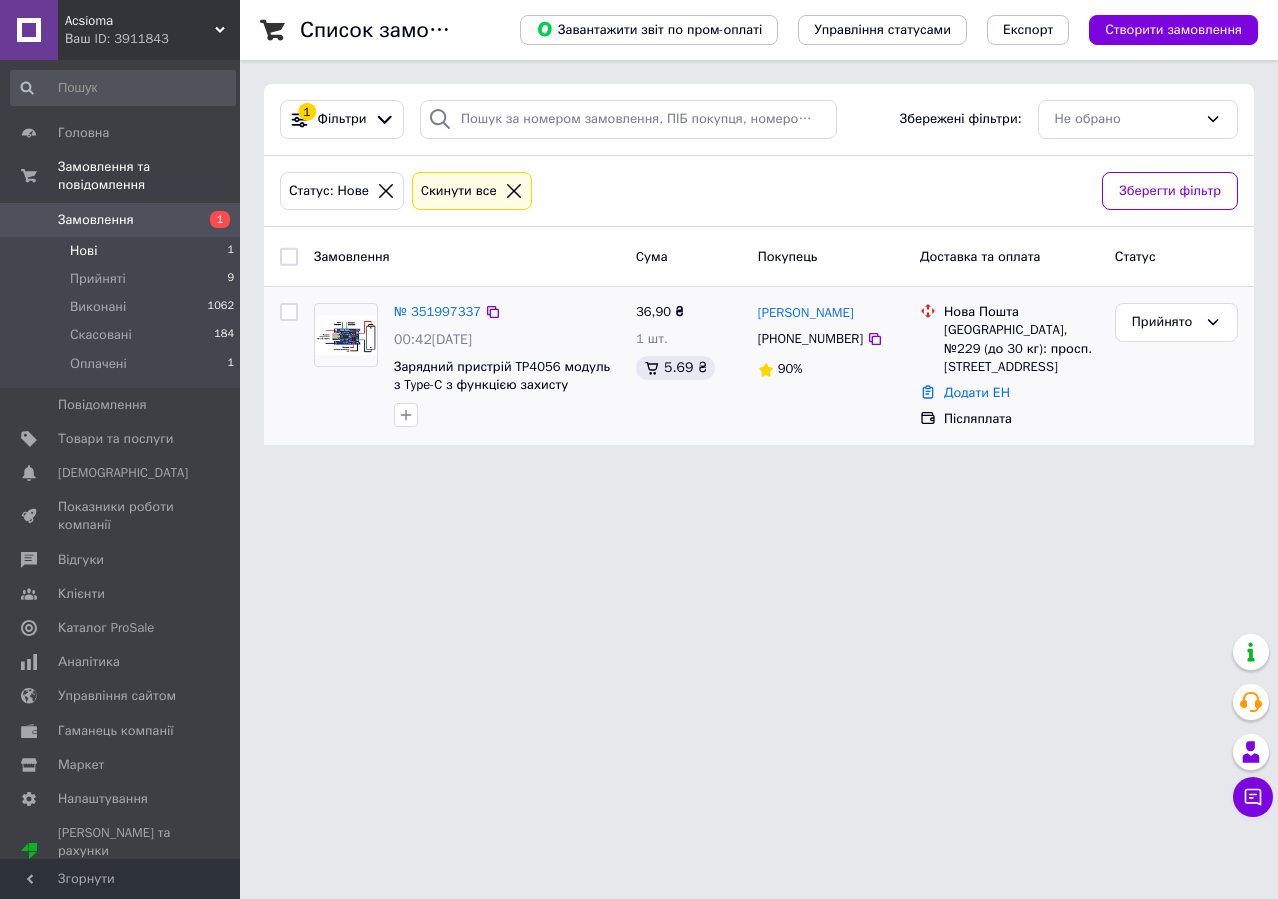 click on "№ 351997337 00:42[DATE] Зарядний пристрій TP4056 модуль з Type-C з функцією захисту акумулятора  Li-Ion 1A" at bounding box center (507, 365) 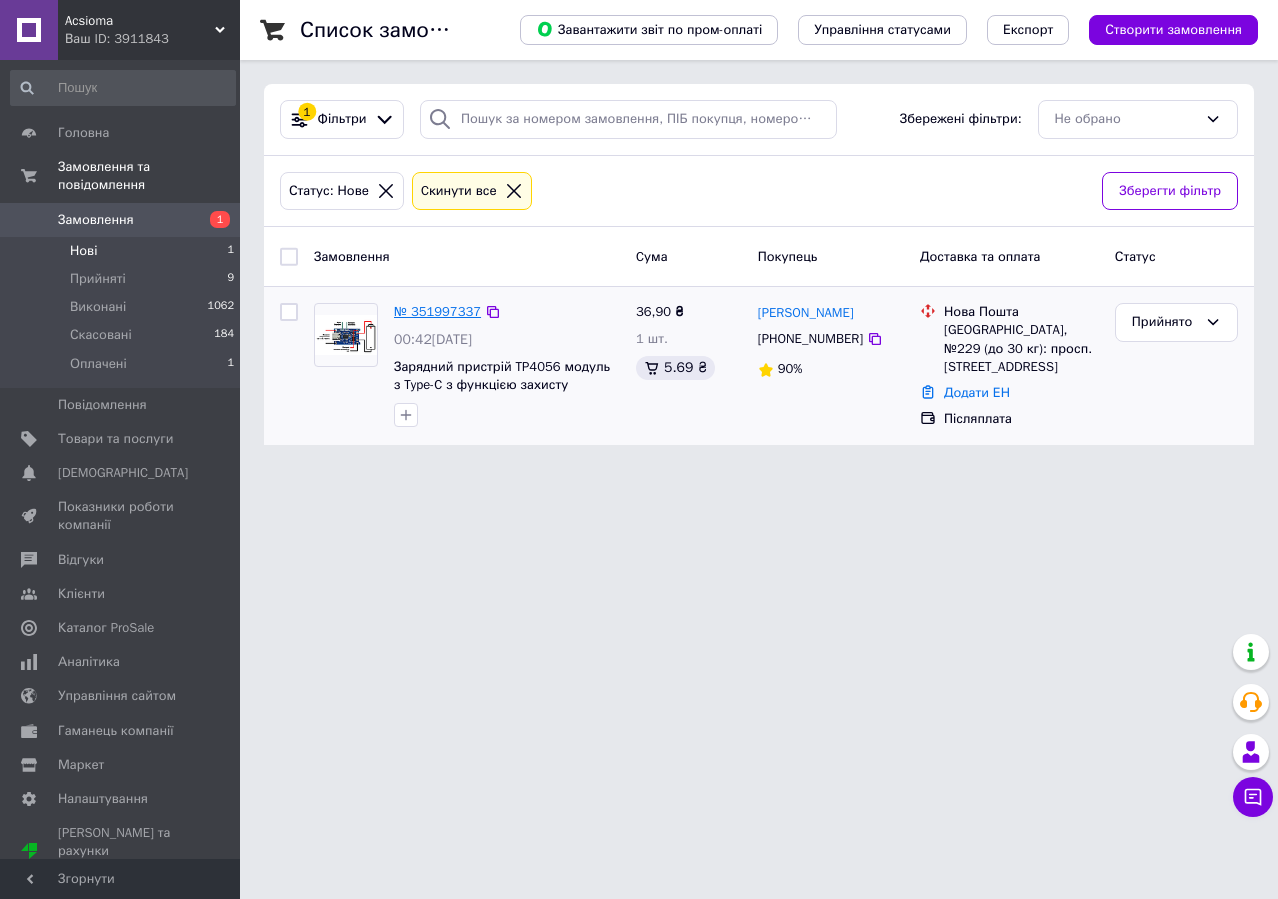 click on "№ 351997337" at bounding box center [437, 311] 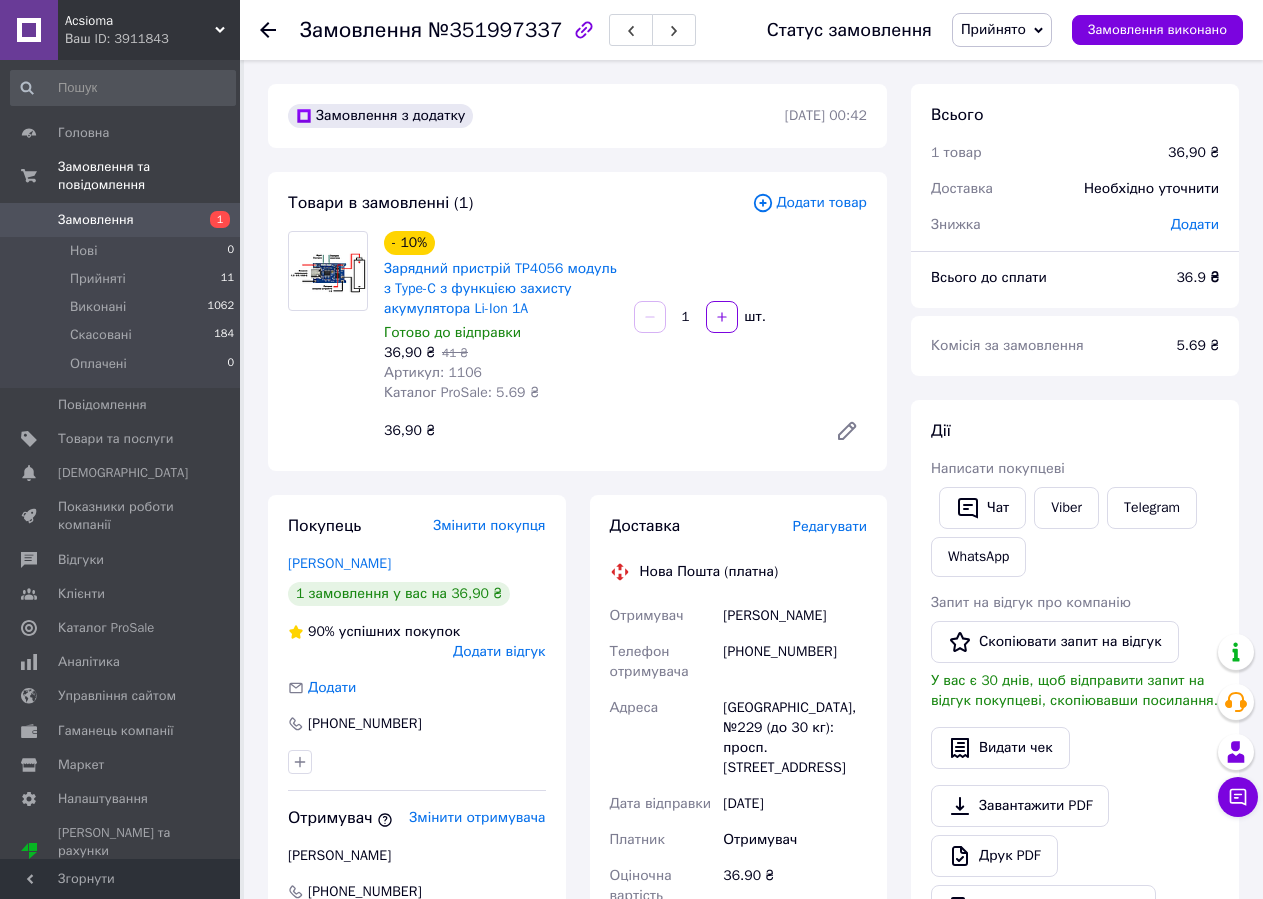 click on "Редагувати" at bounding box center [830, 526] 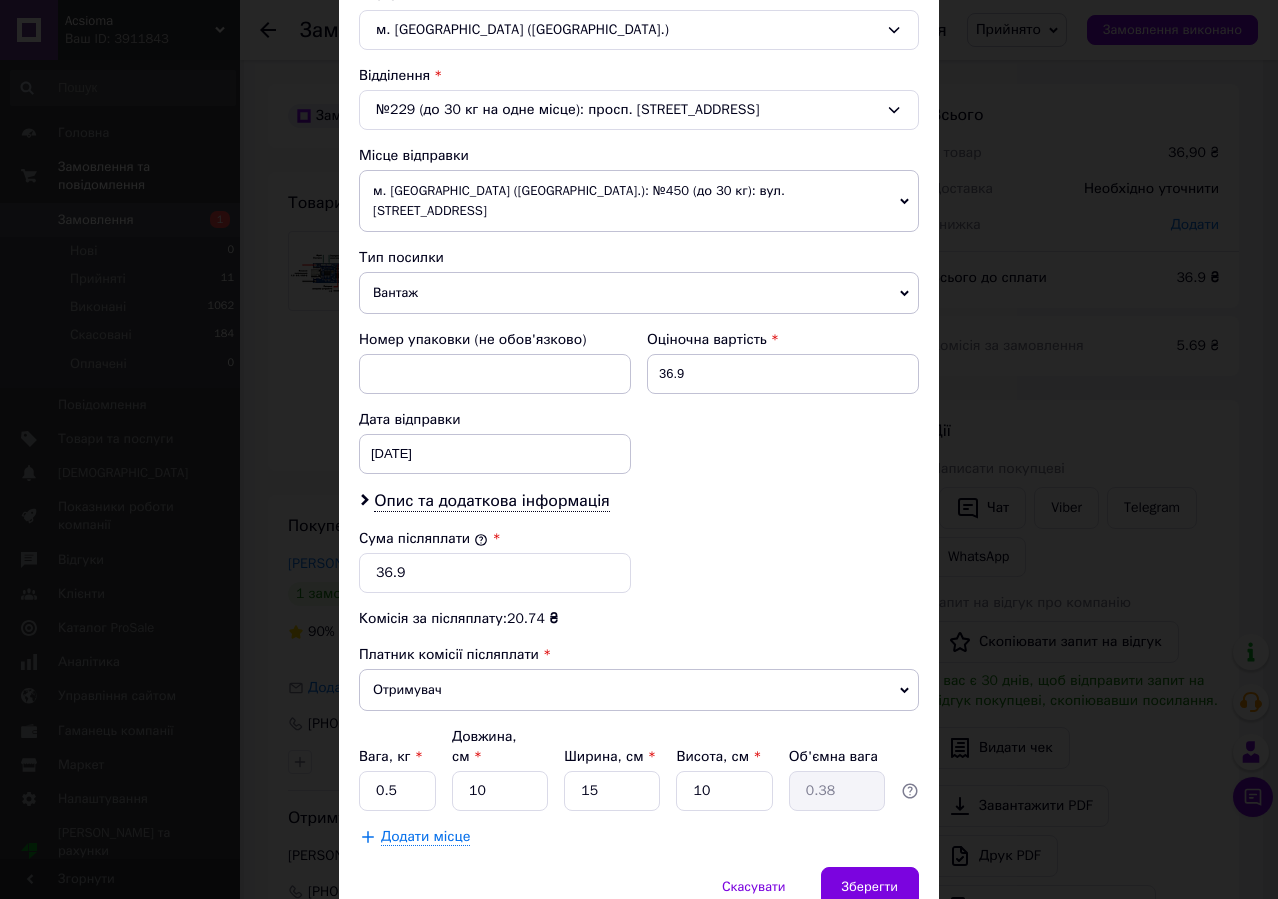 scroll, scrollTop: 527, scrollLeft: 0, axis: vertical 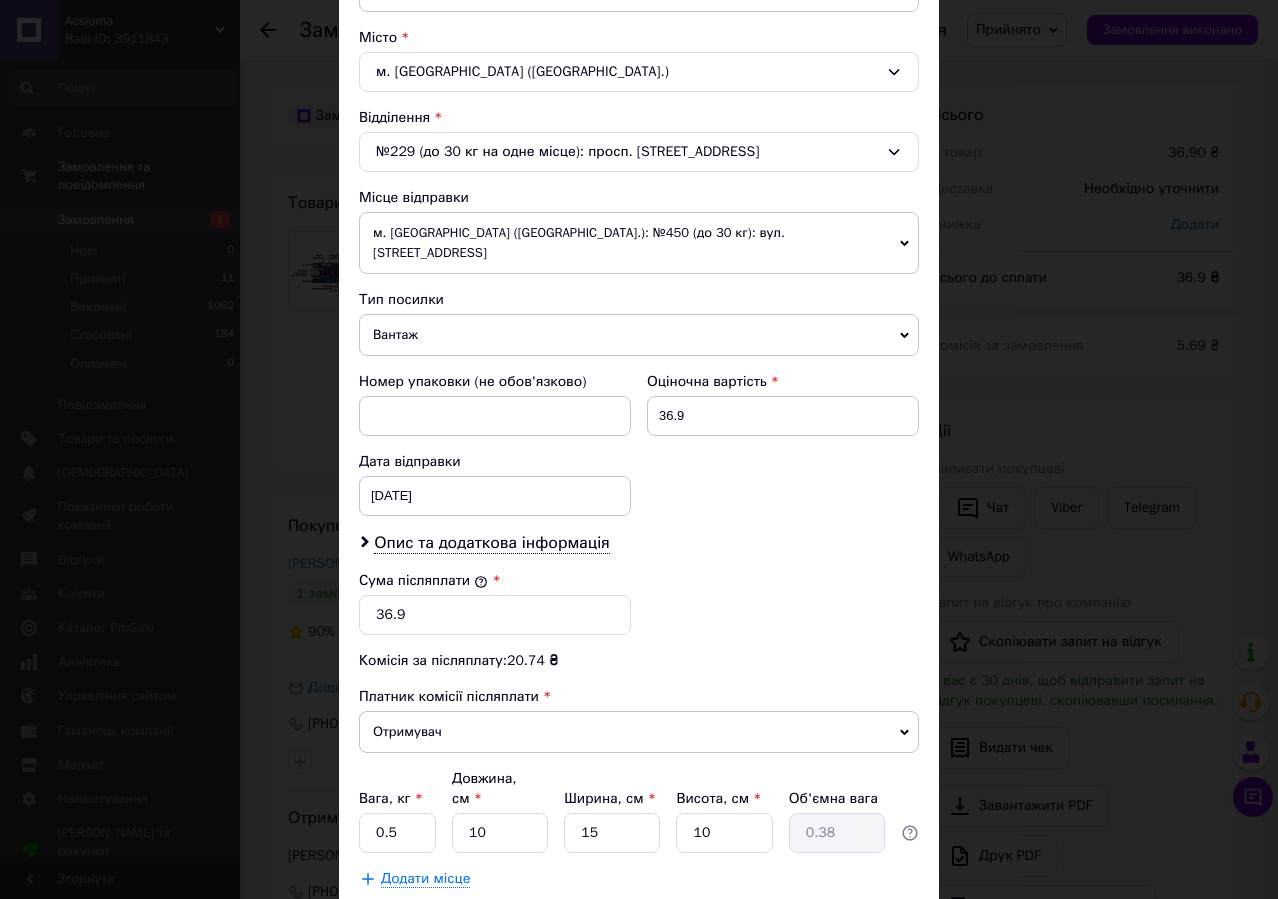 click on "Вантаж" at bounding box center [639, 335] 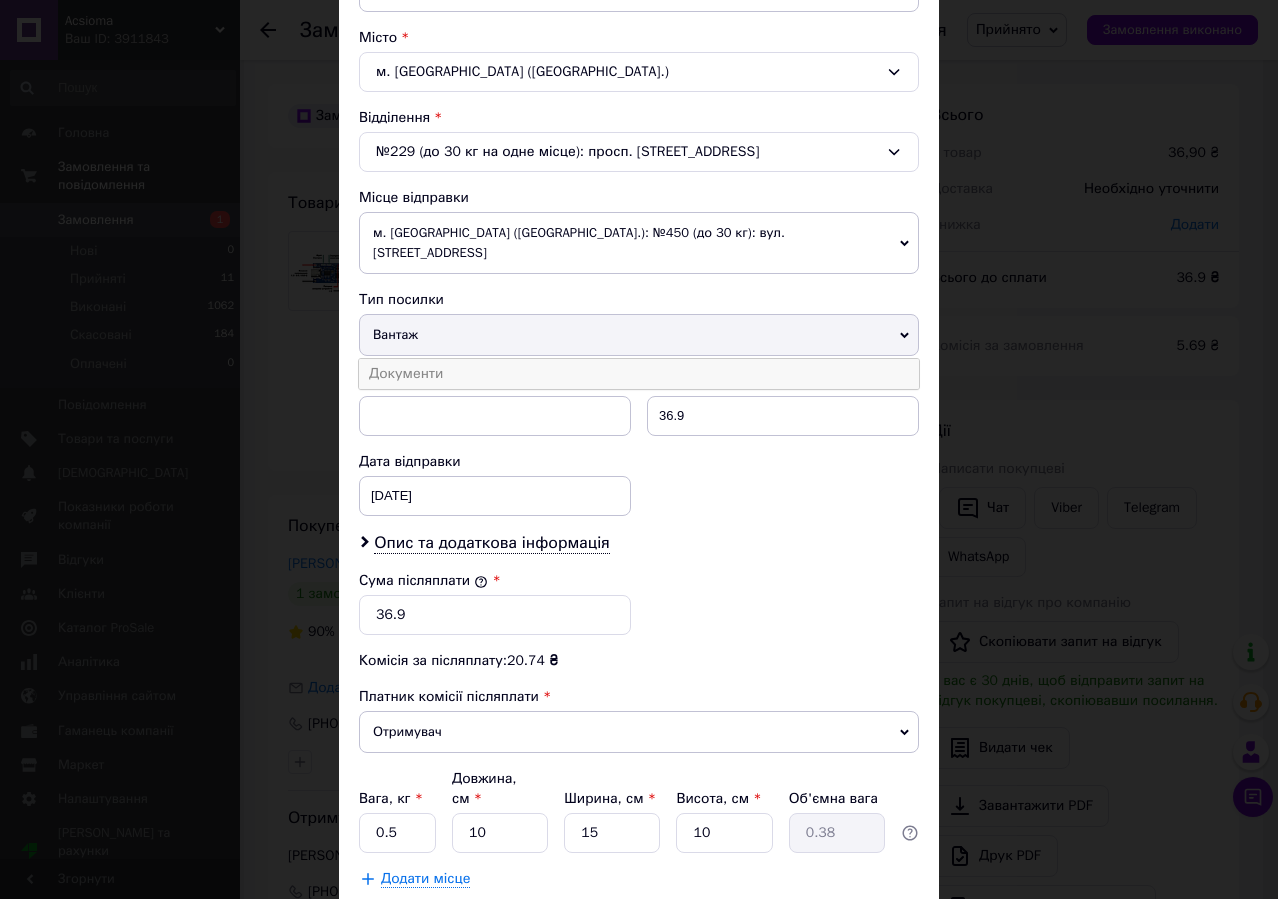 click on "Документи" at bounding box center [639, 374] 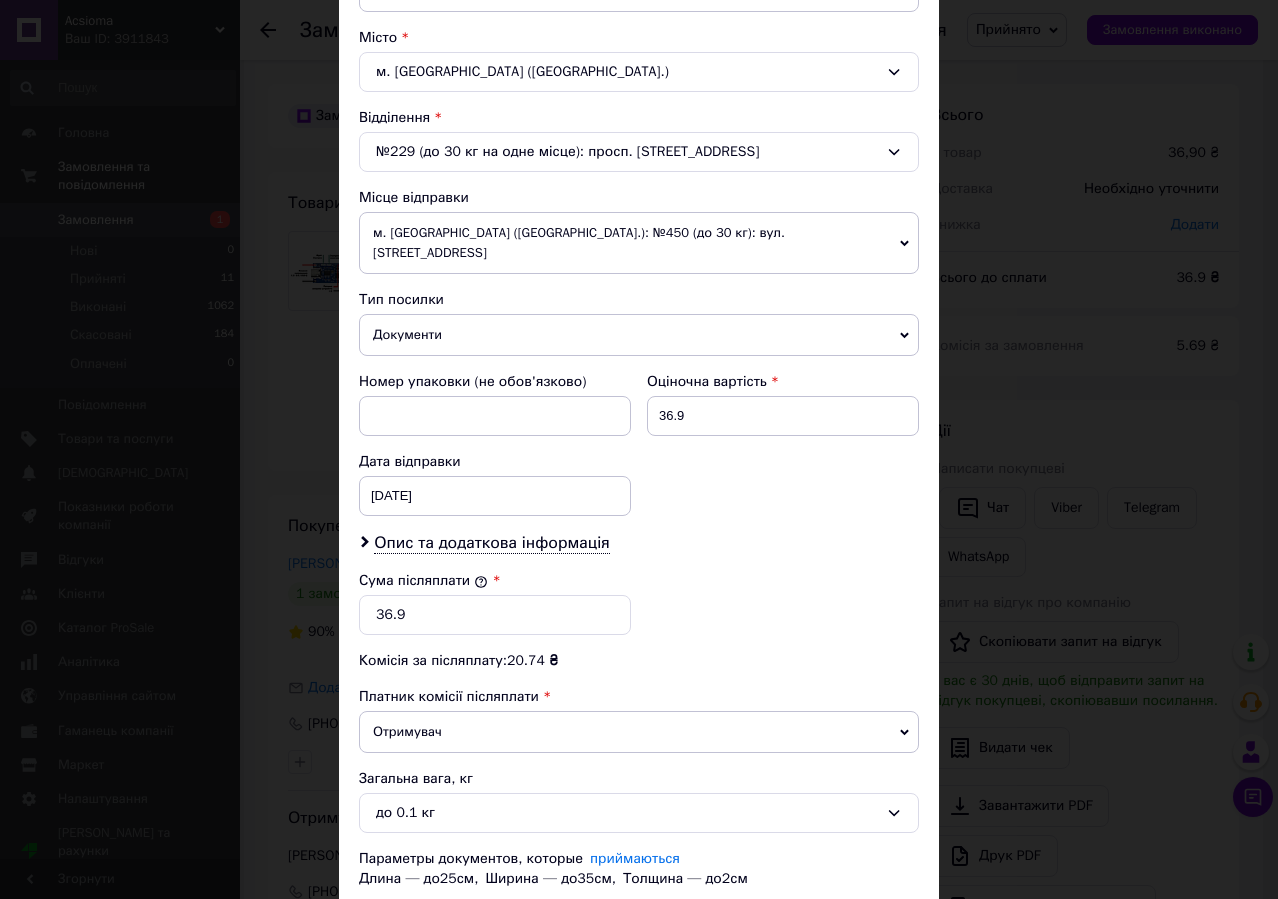 click on "Номер упаковки (не обов'язково)" at bounding box center [495, 382] 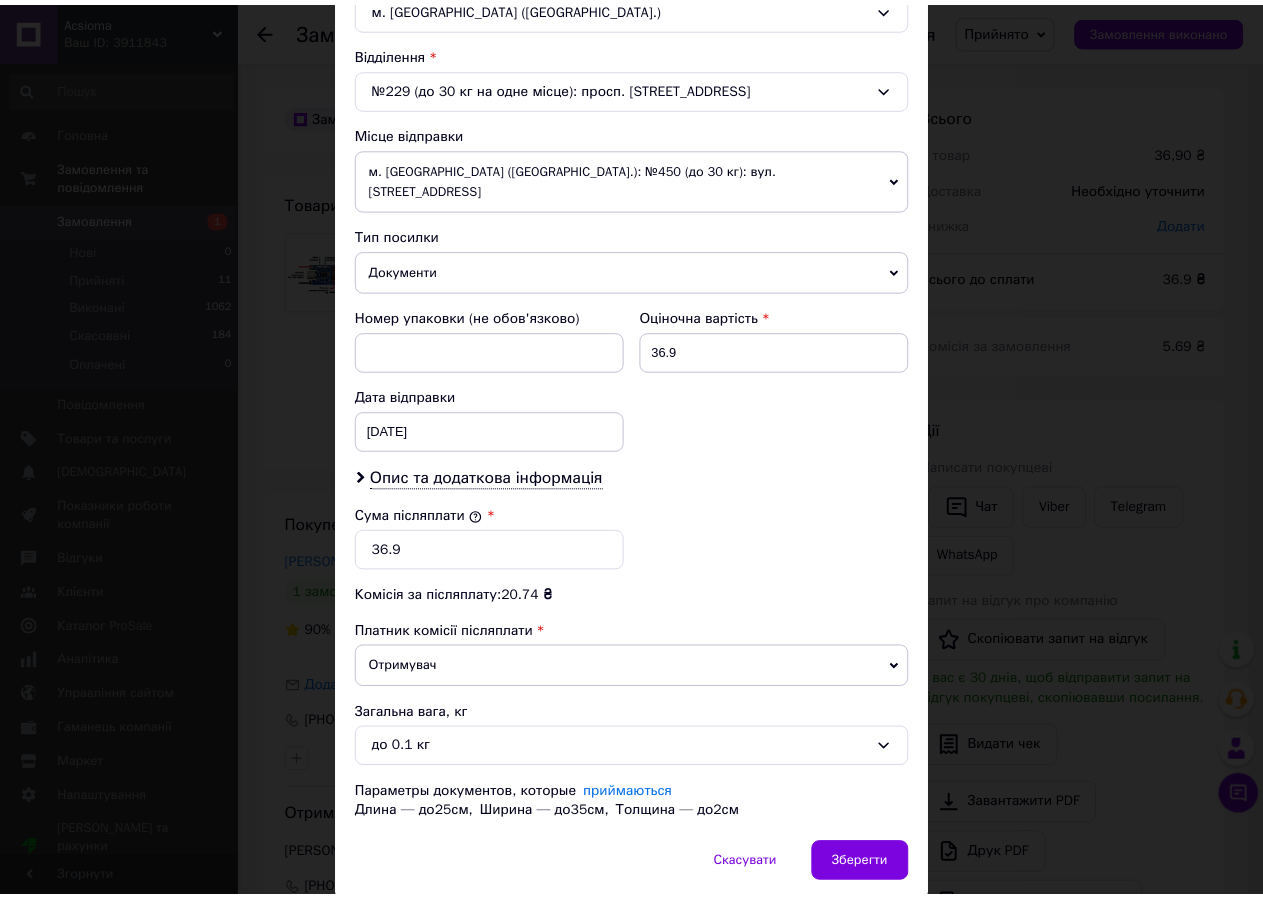 scroll, scrollTop: 647, scrollLeft: 0, axis: vertical 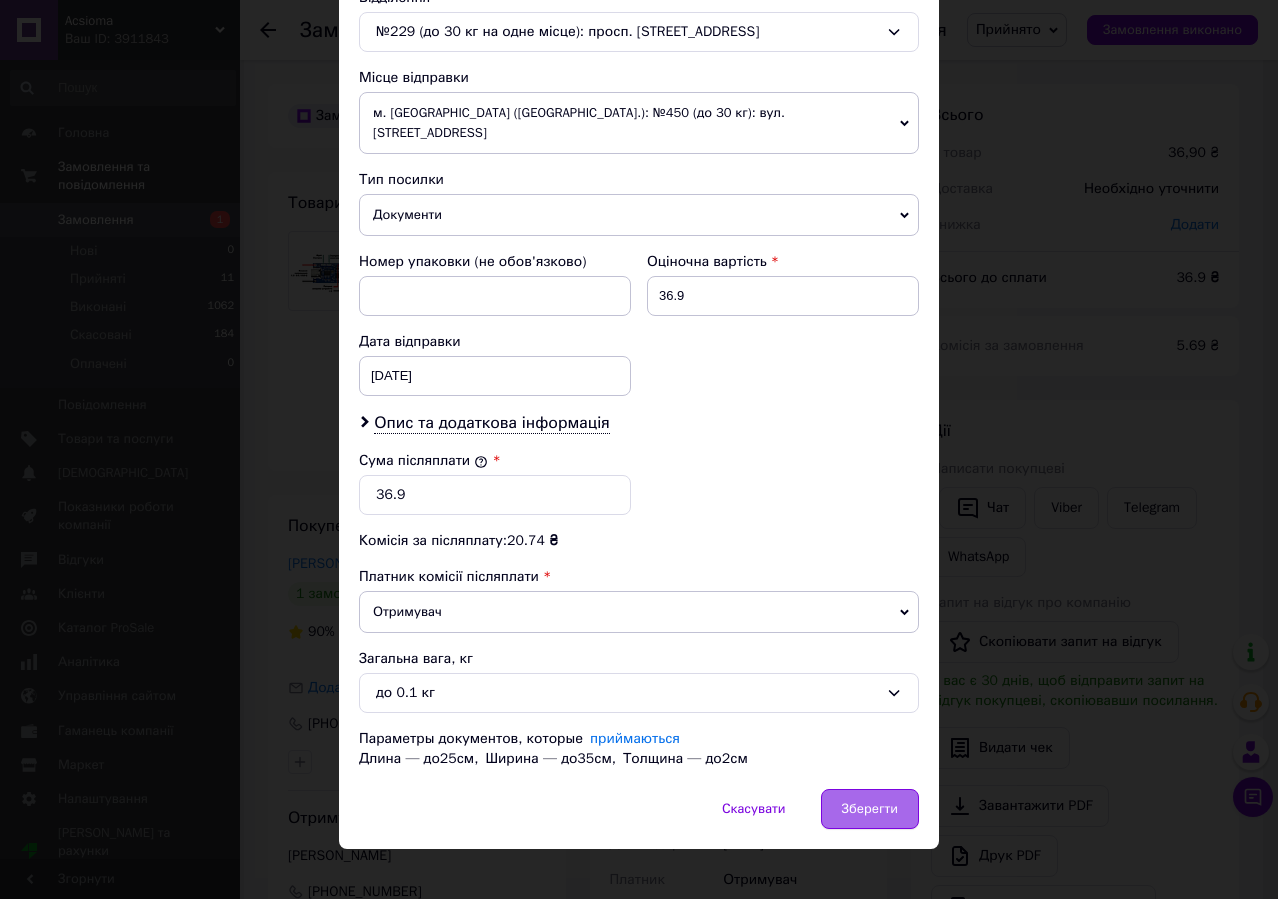 drag, startPoint x: 920, startPoint y: 817, endPoint x: 851, endPoint y: 787, distance: 75.23962 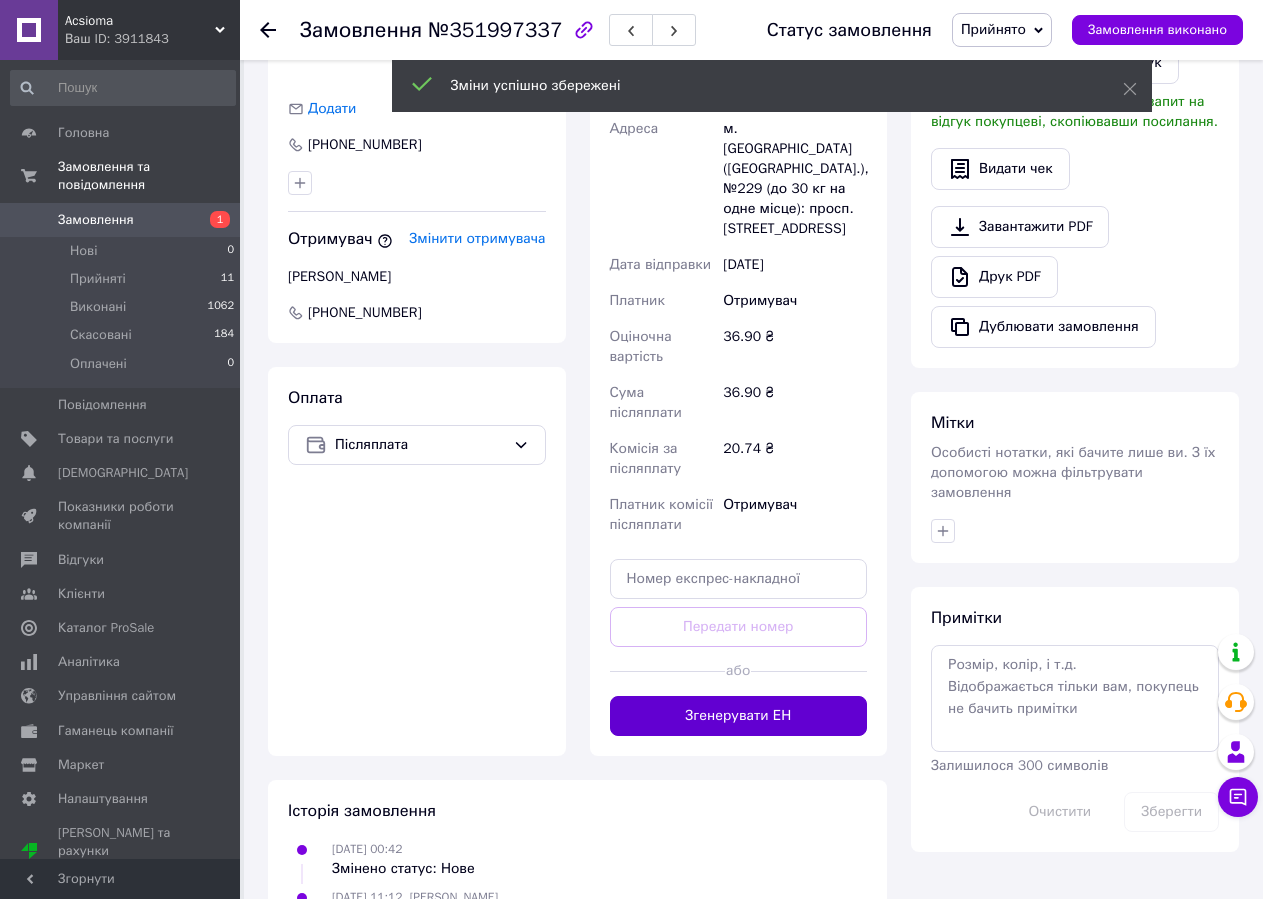 scroll, scrollTop: 600, scrollLeft: 0, axis: vertical 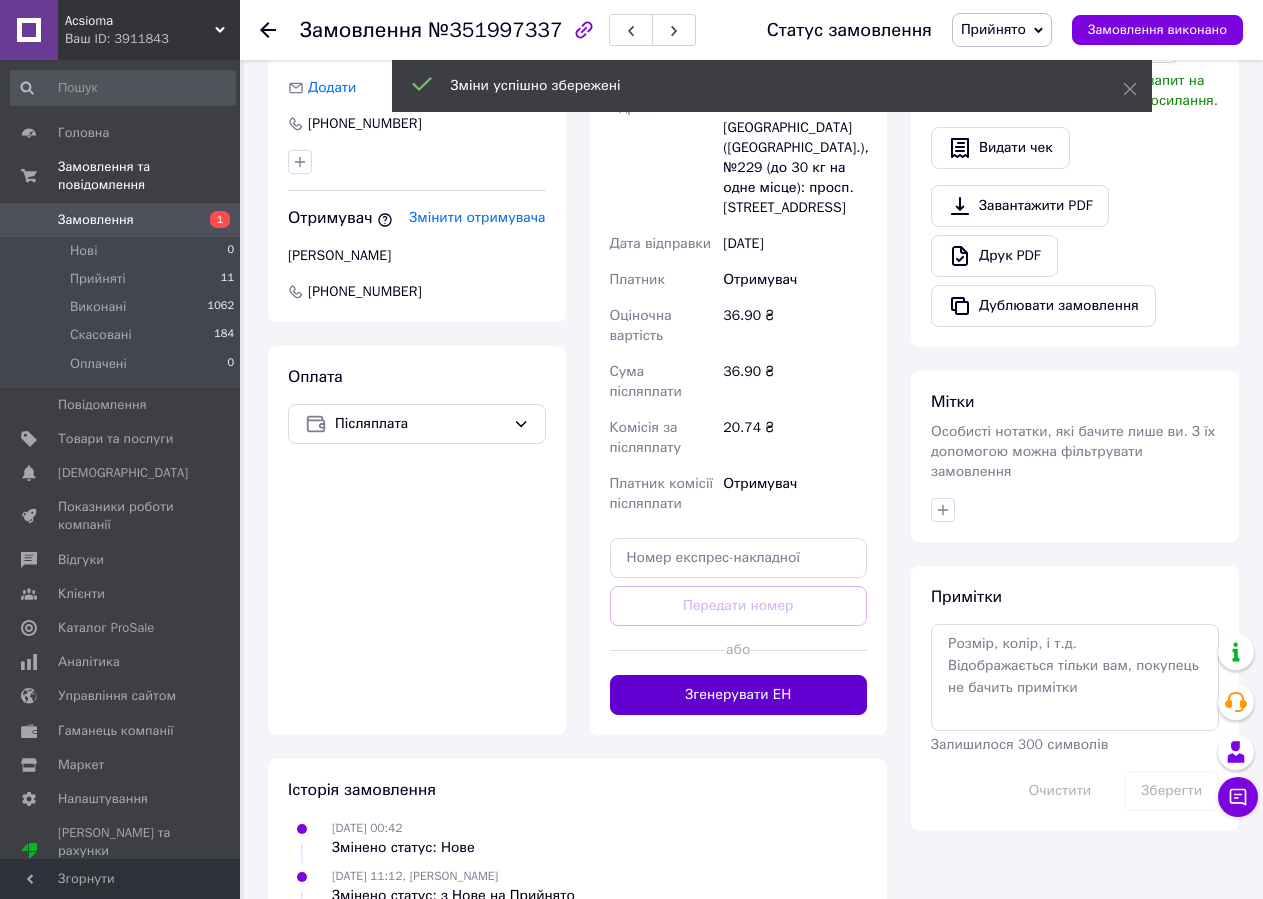 click on "Згенерувати ЕН" at bounding box center (739, 695) 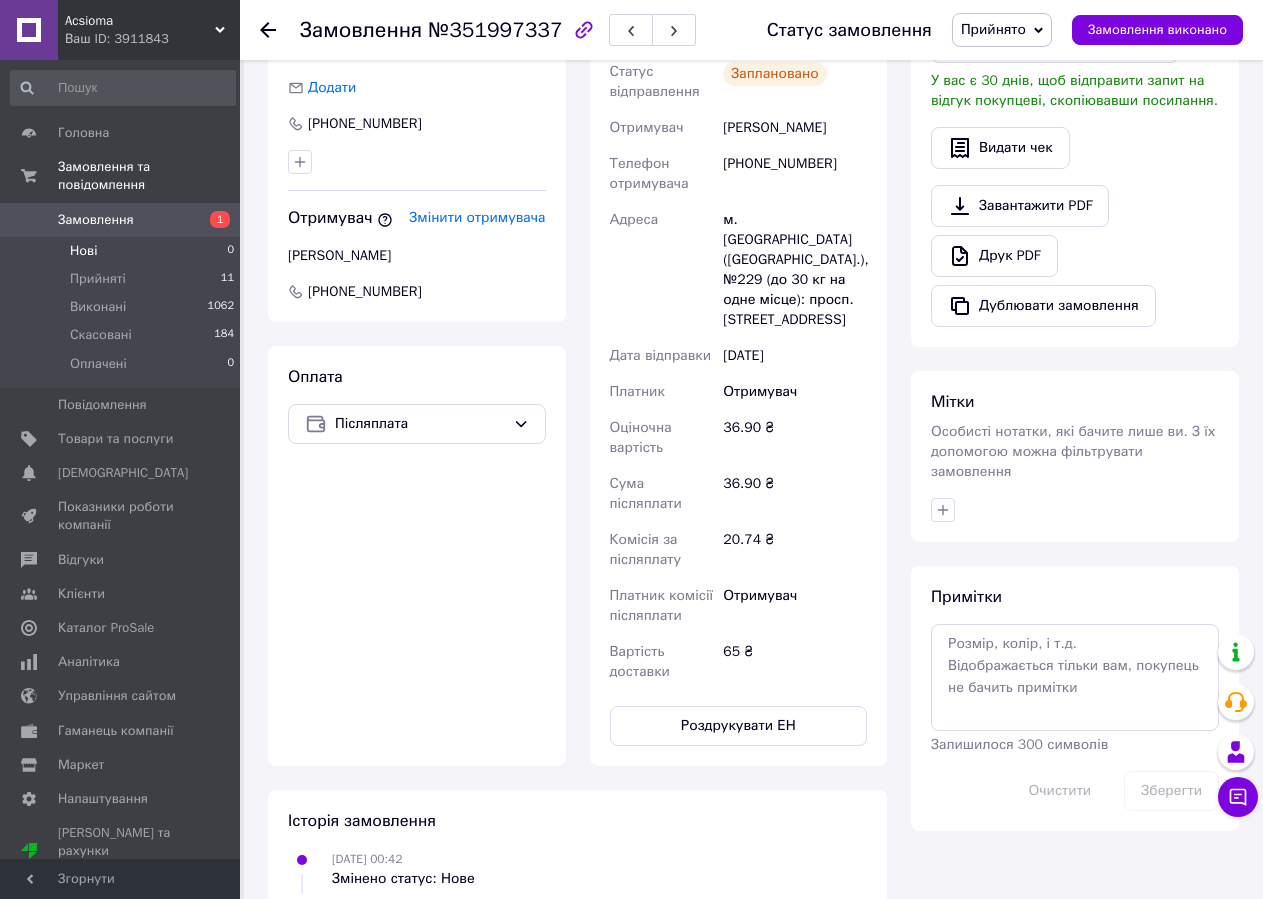 click on "Нові 0" at bounding box center [123, 251] 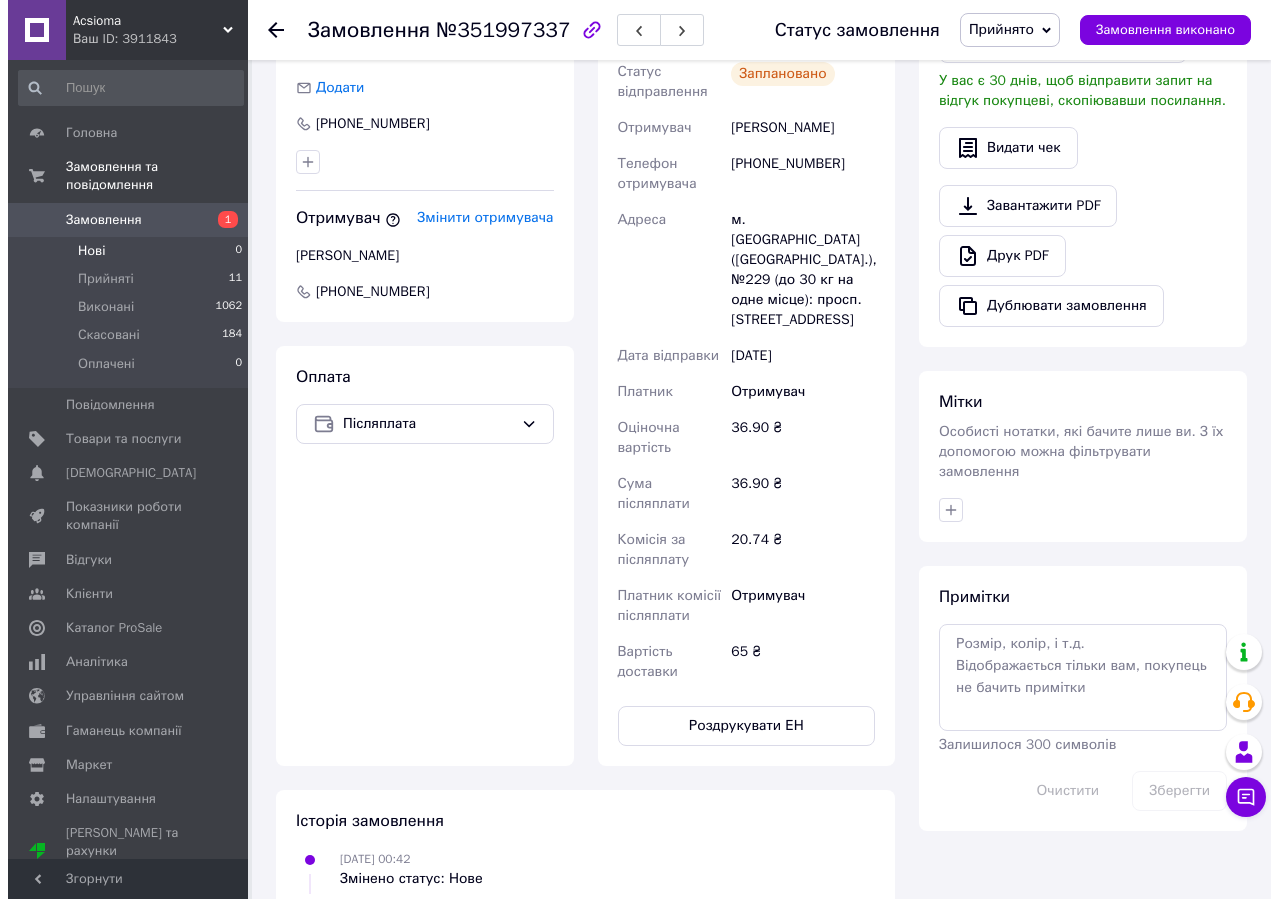 scroll, scrollTop: 0, scrollLeft: 0, axis: both 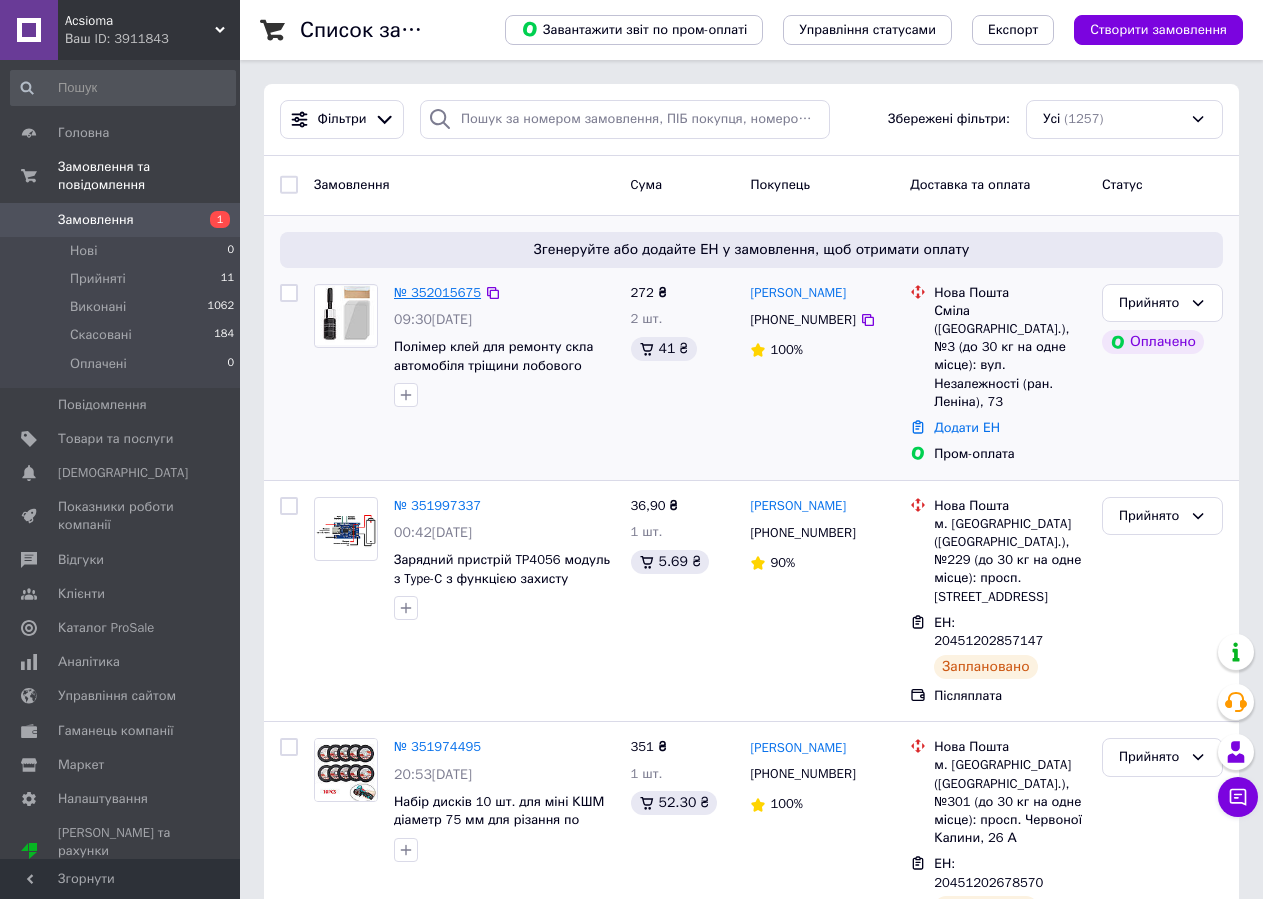 click on "№ 352015675" at bounding box center (437, 292) 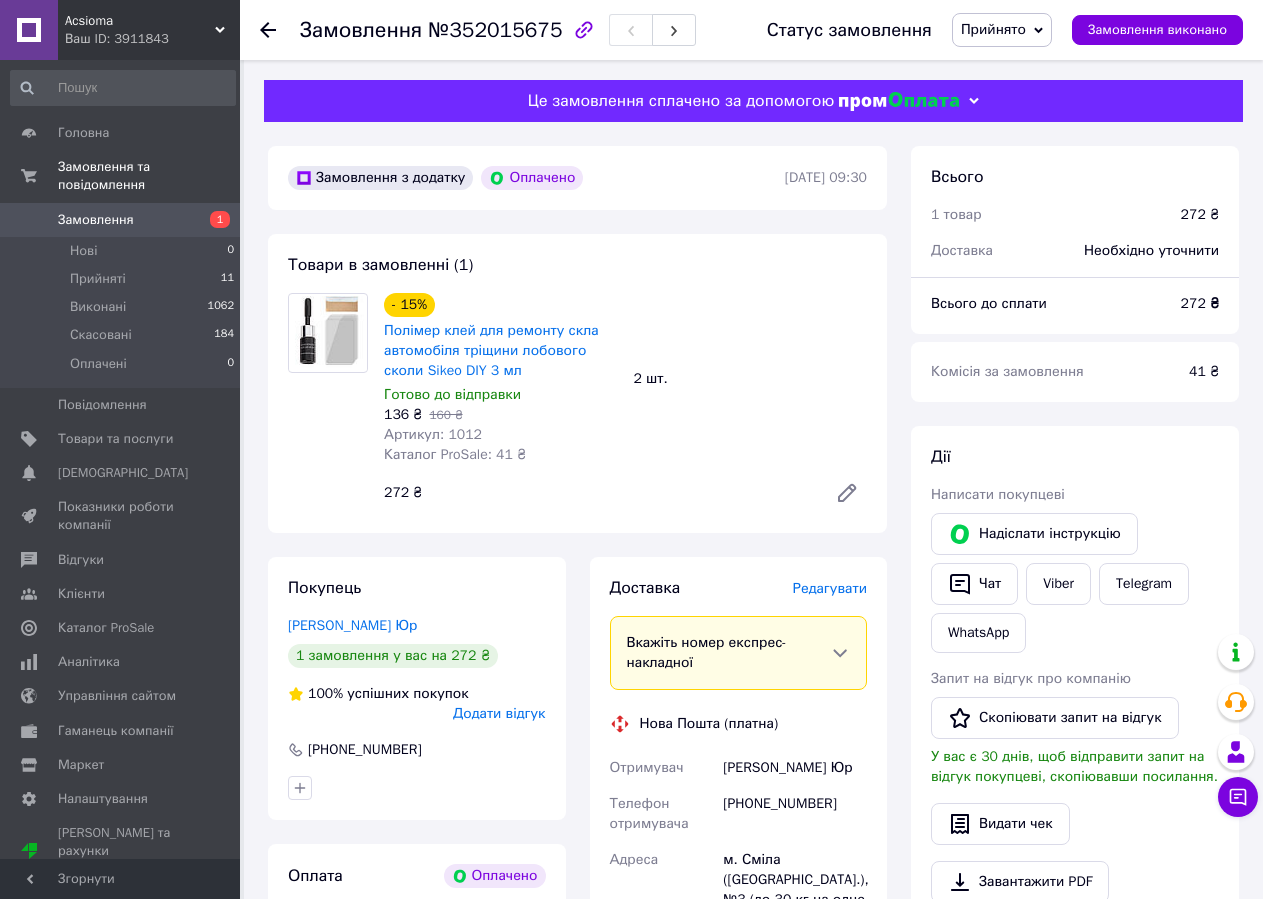 click on "Редагувати" at bounding box center (830, 588) 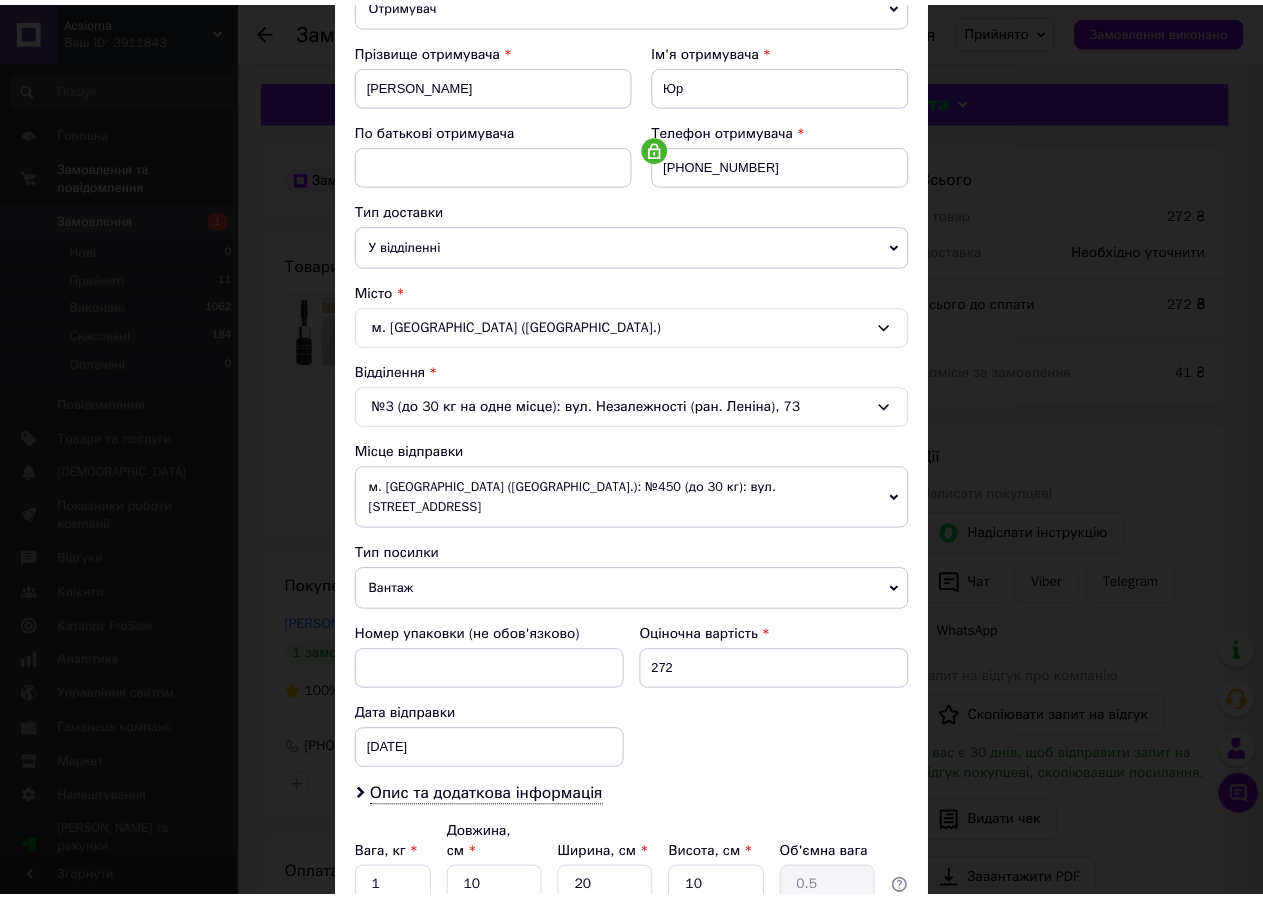 scroll, scrollTop: 429, scrollLeft: 0, axis: vertical 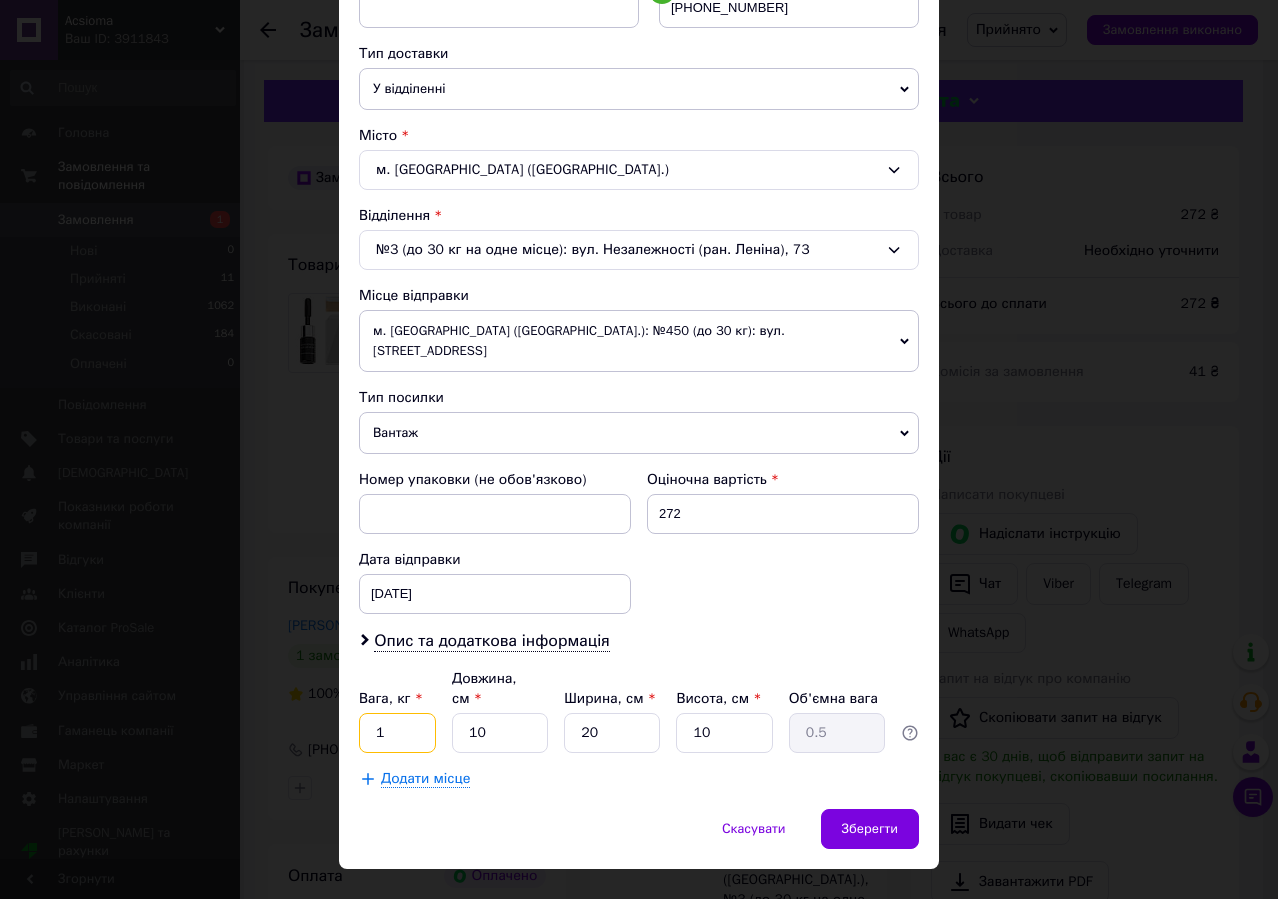 click on "1" at bounding box center (397, 733) 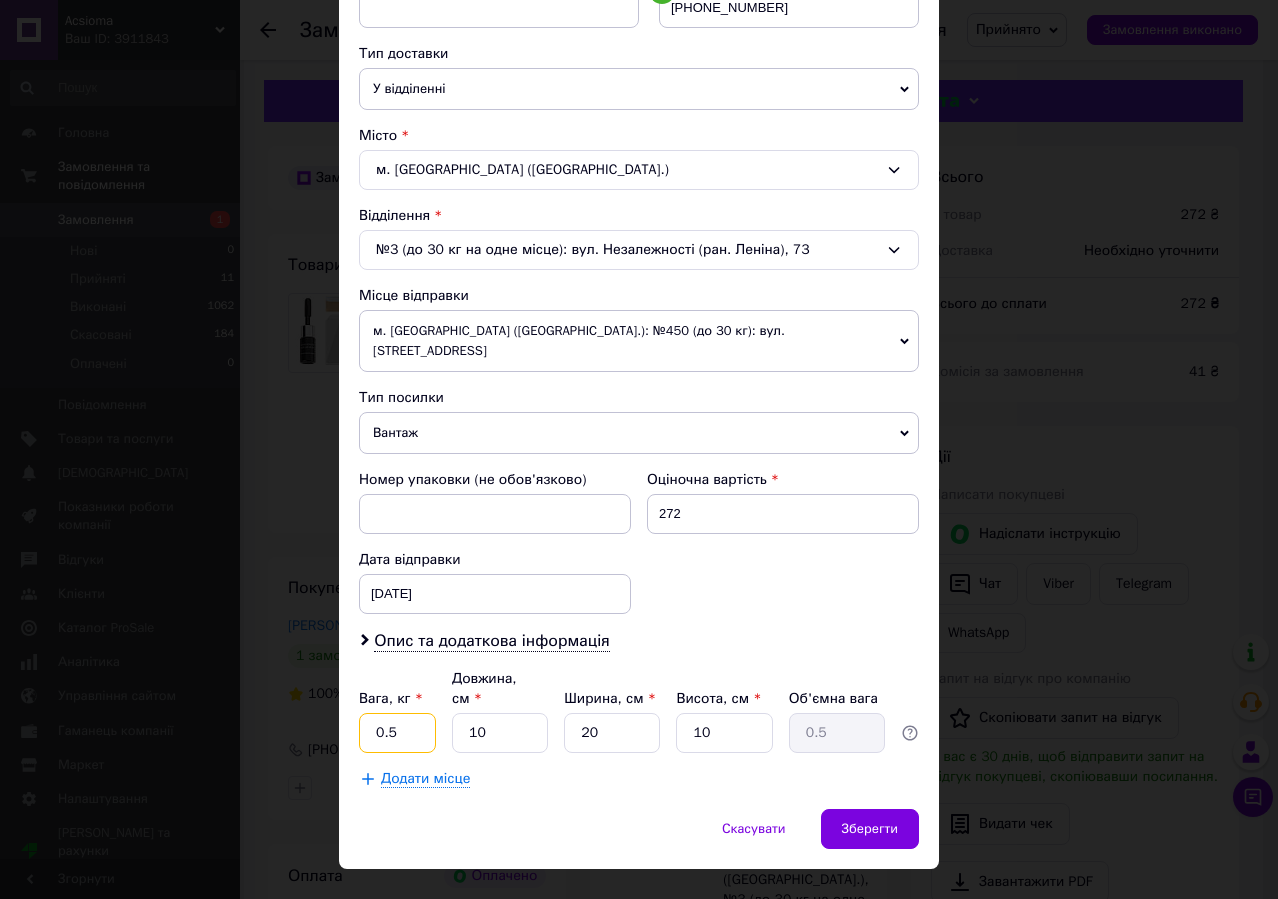 type on "0.5" 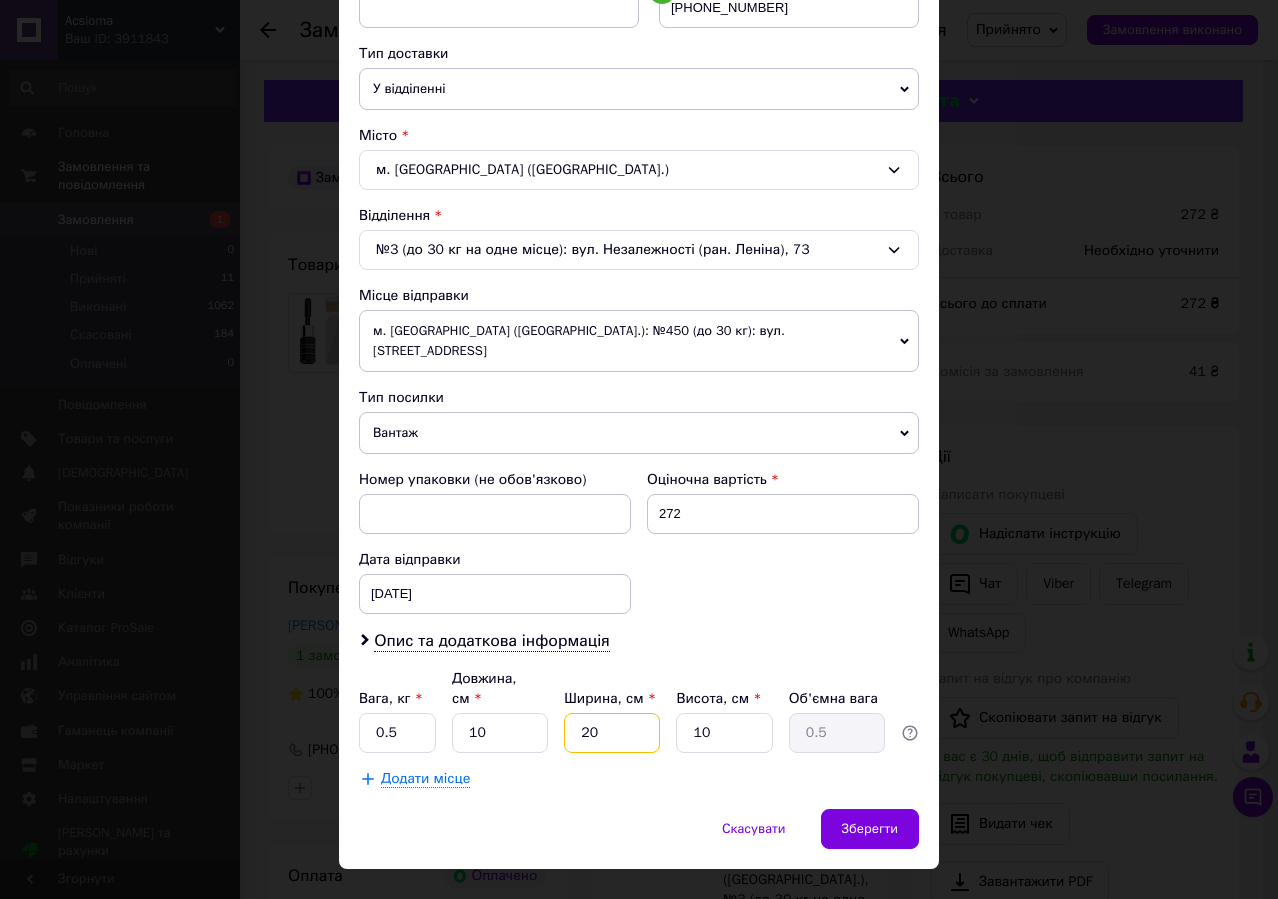 click on "20" at bounding box center [612, 733] 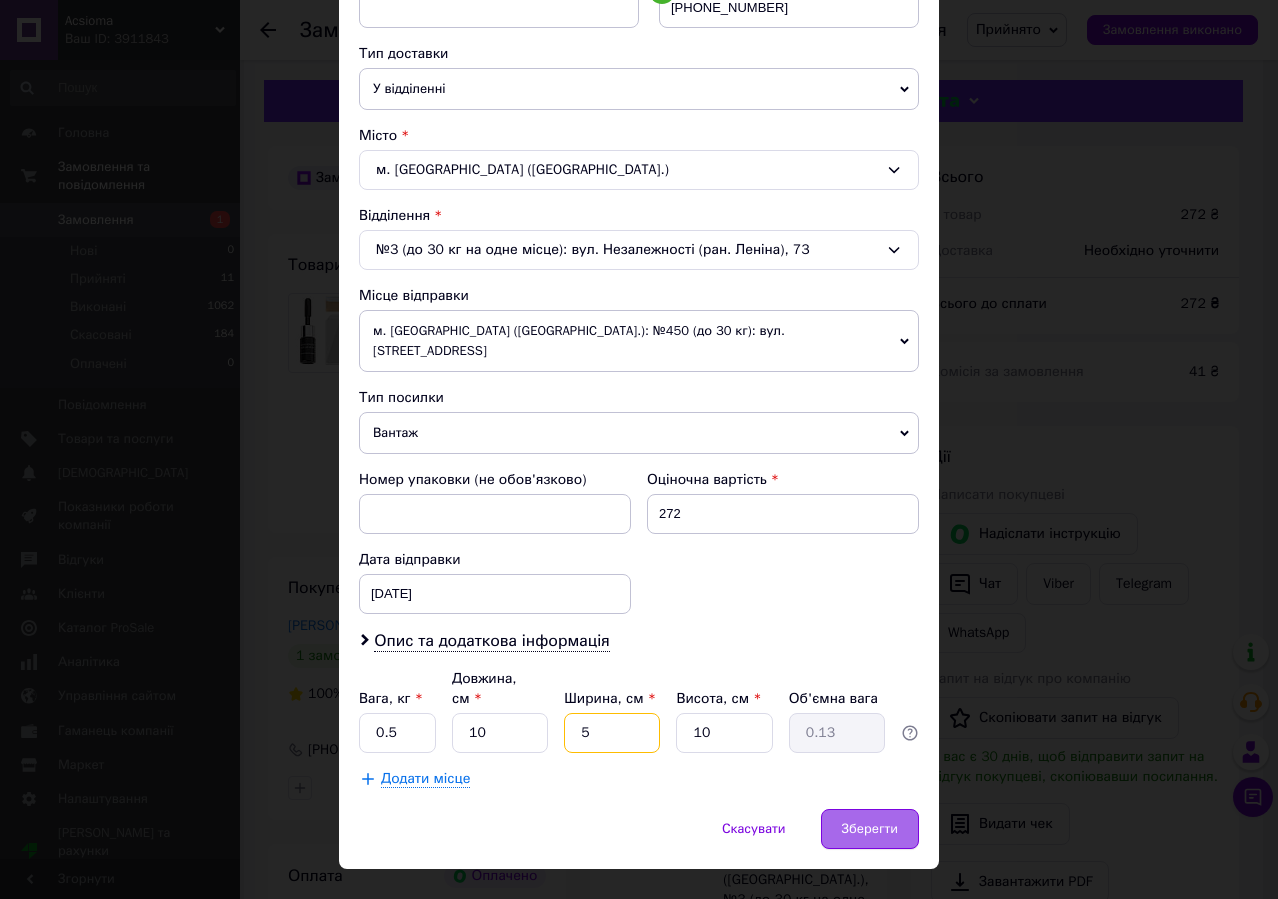 type on "5" 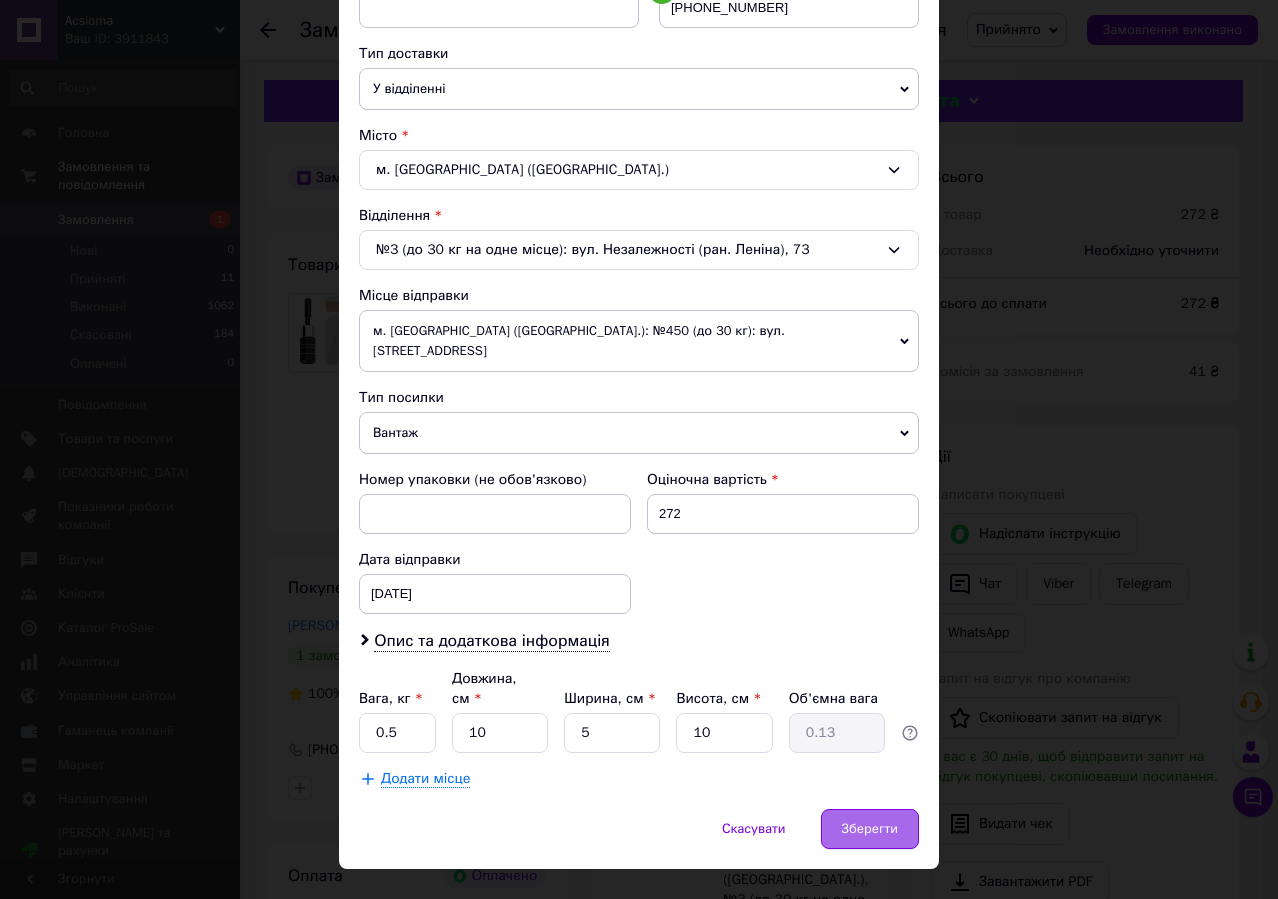 click on "Зберегти" at bounding box center (870, 829) 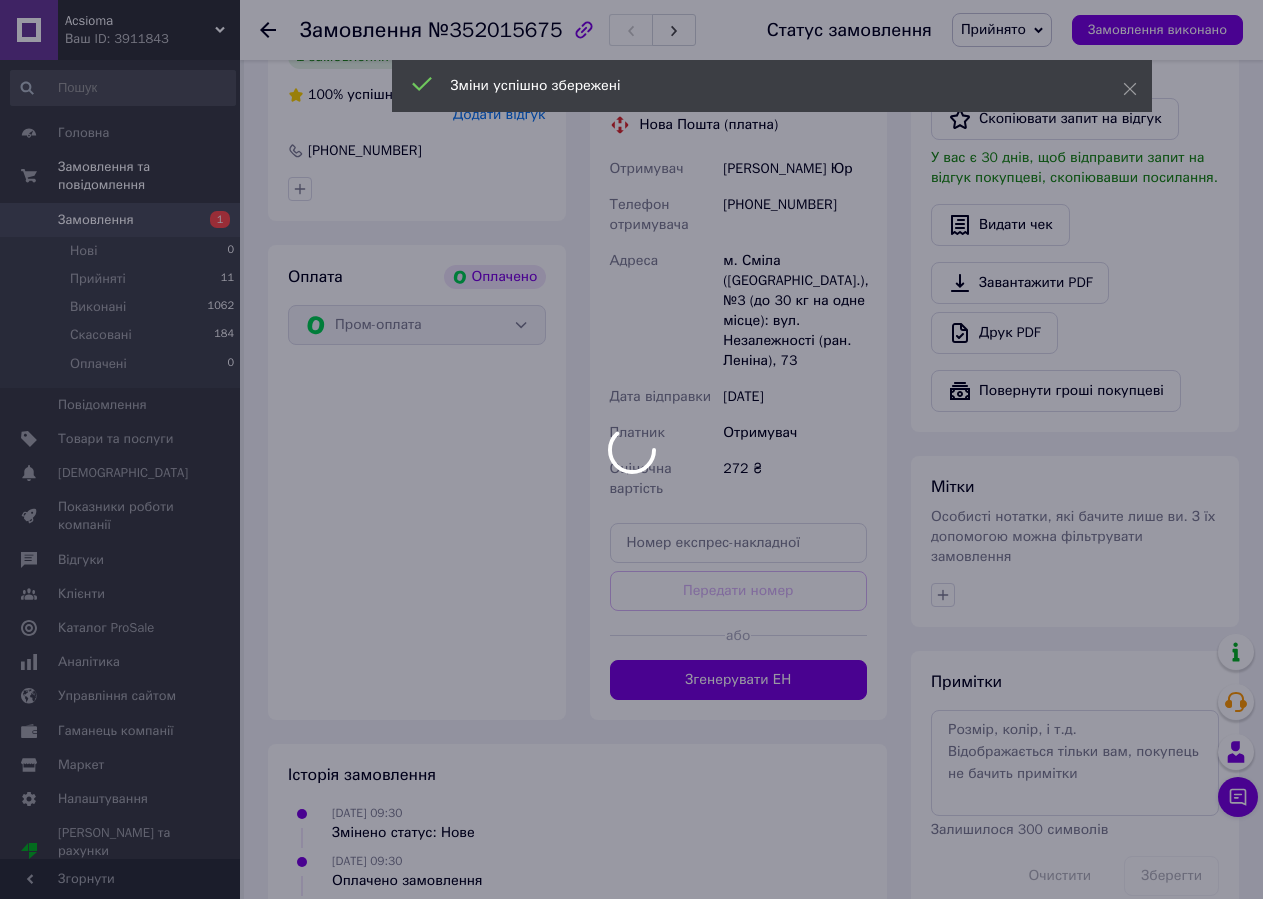 scroll, scrollTop: 600, scrollLeft: 0, axis: vertical 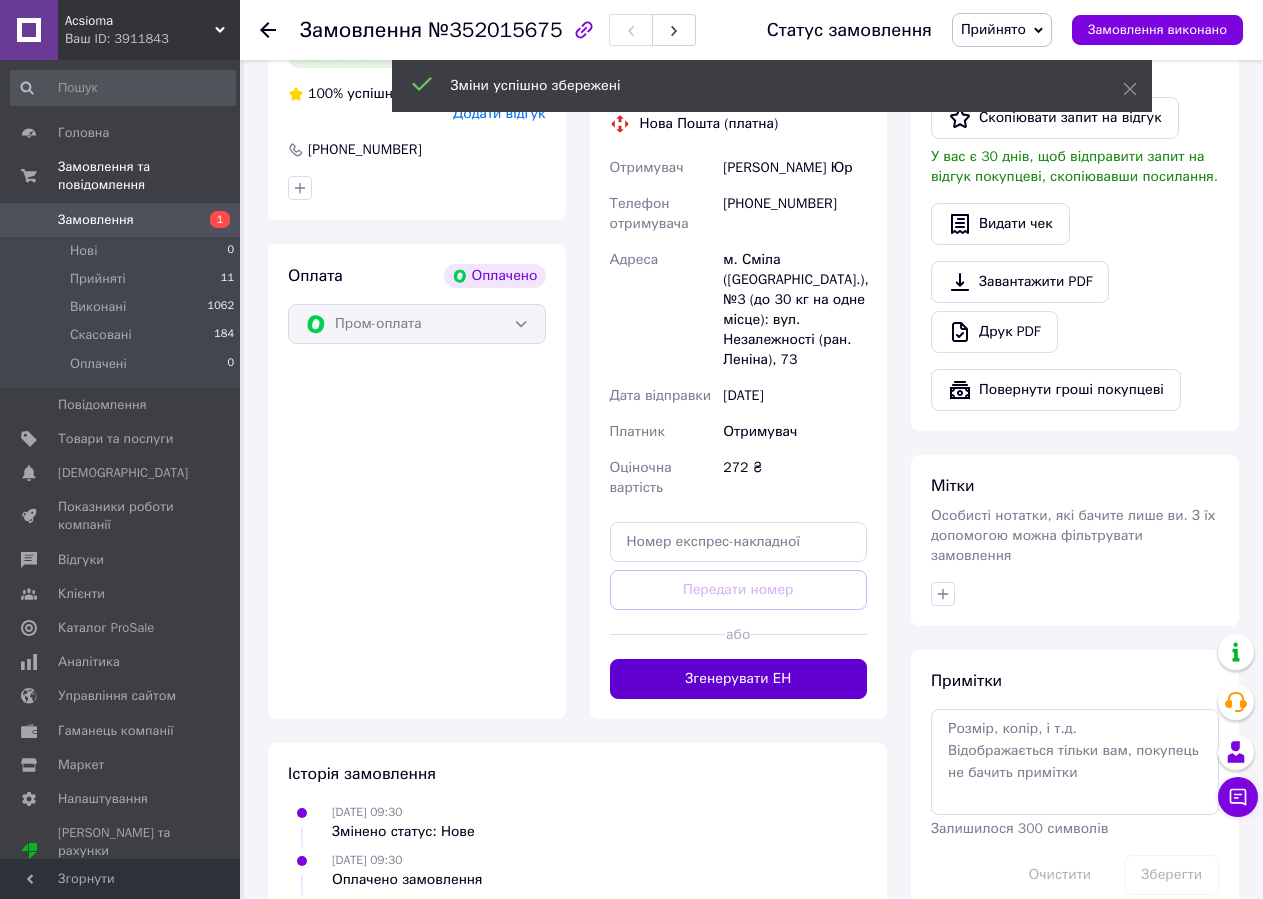 click on "Згенерувати ЕН" at bounding box center (739, 679) 